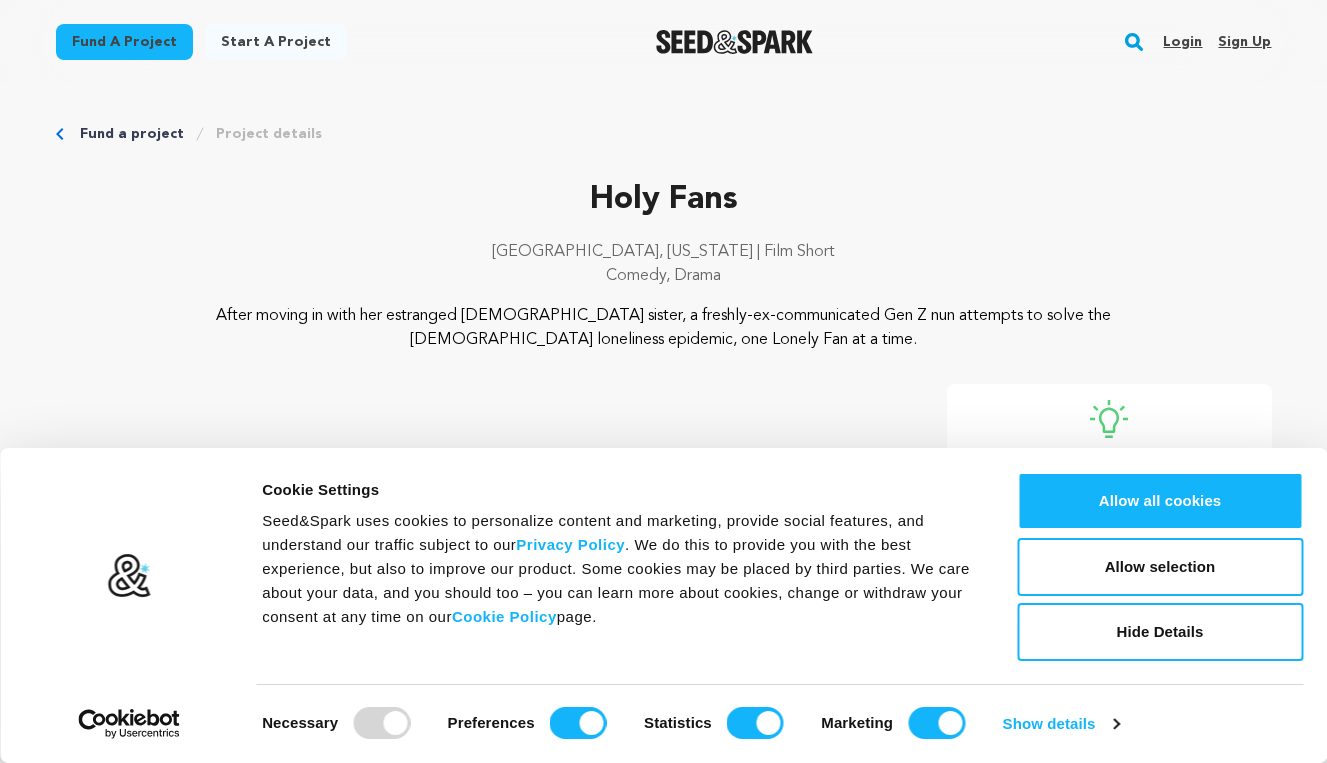 scroll, scrollTop: 0, scrollLeft: 0, axis: both 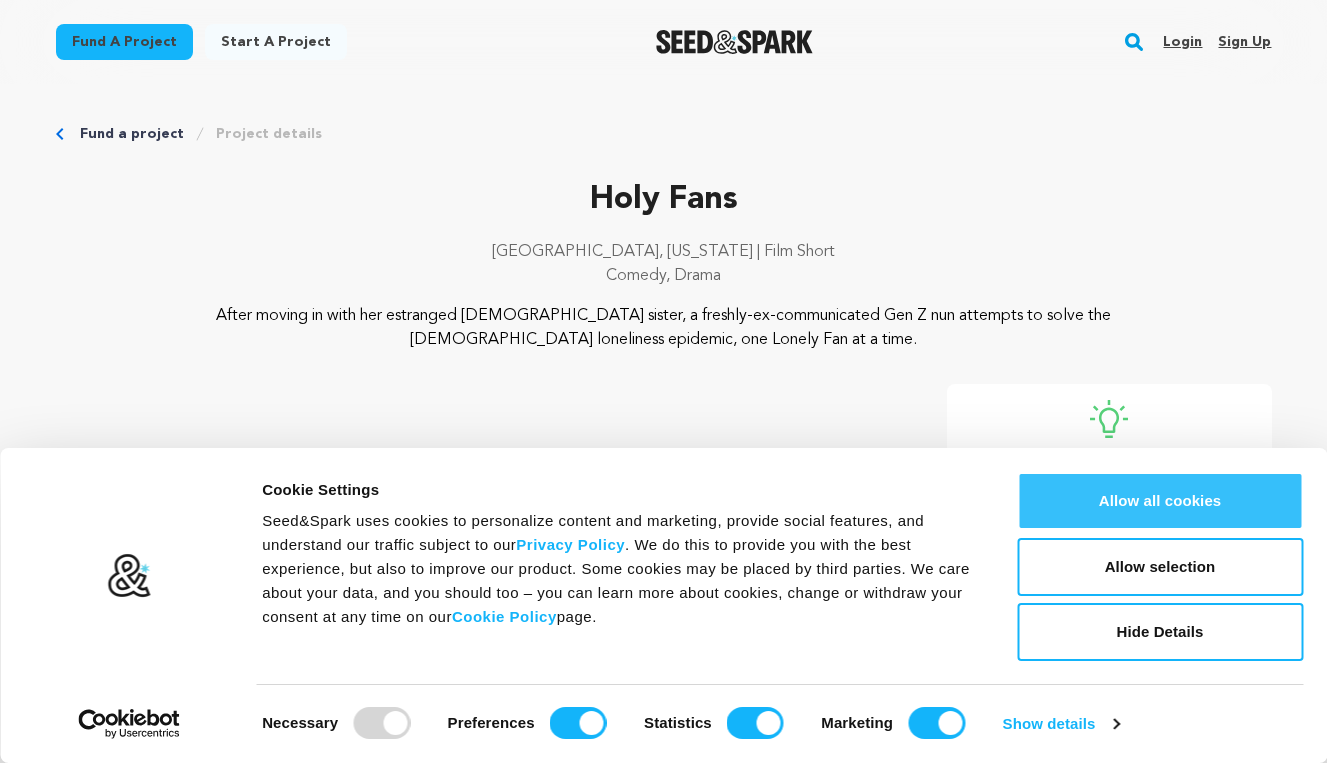click on "Allow all cookies" at bounding box center (1160, 501) 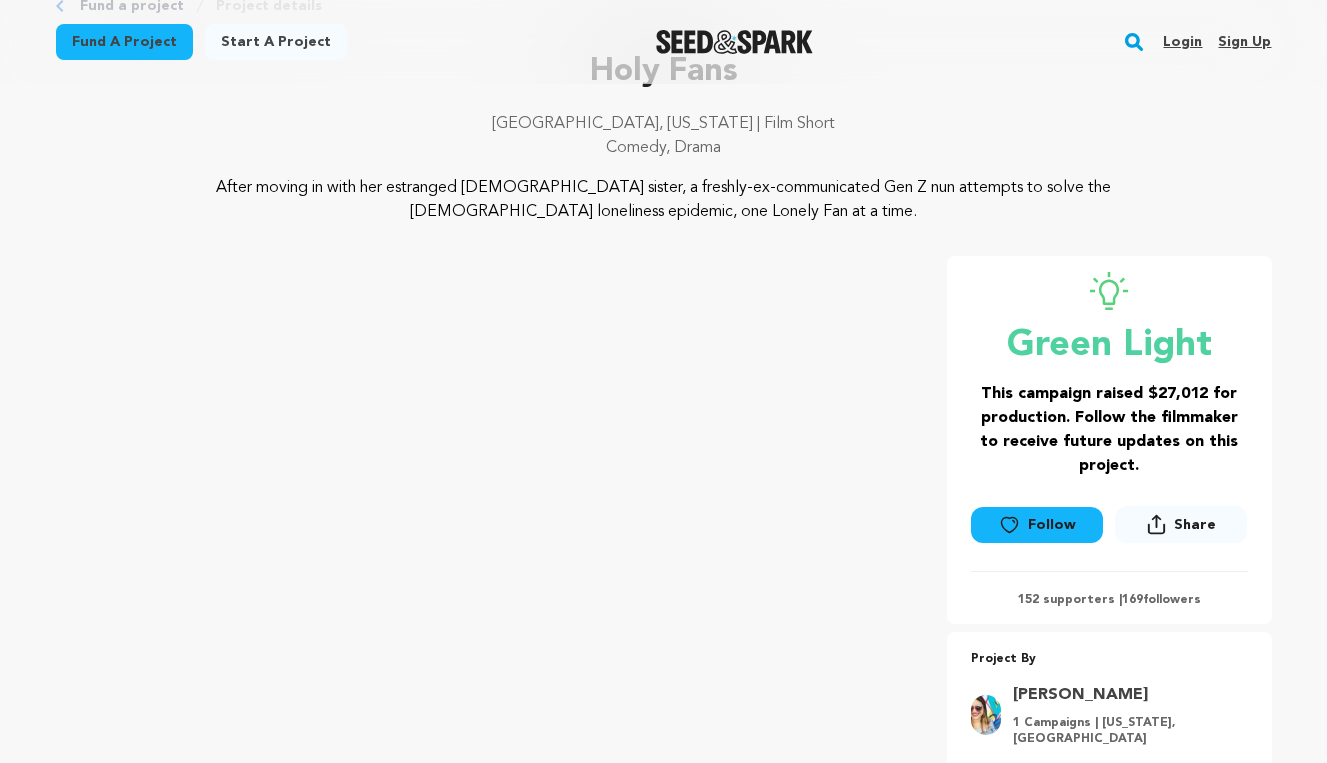 scroll, scrollTop: 131, scrollLeft: 0, axis: vertical 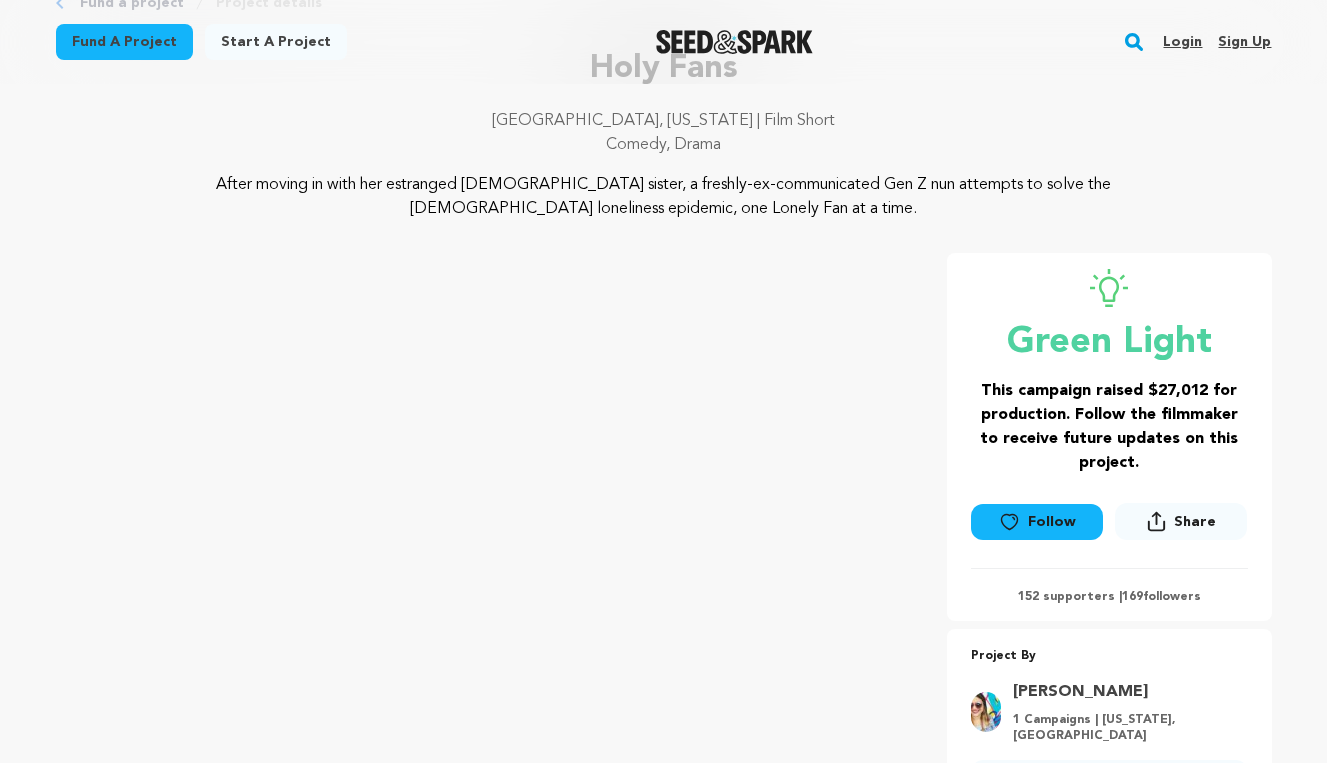 click on "Follow" at bounding box center (1037, 522) 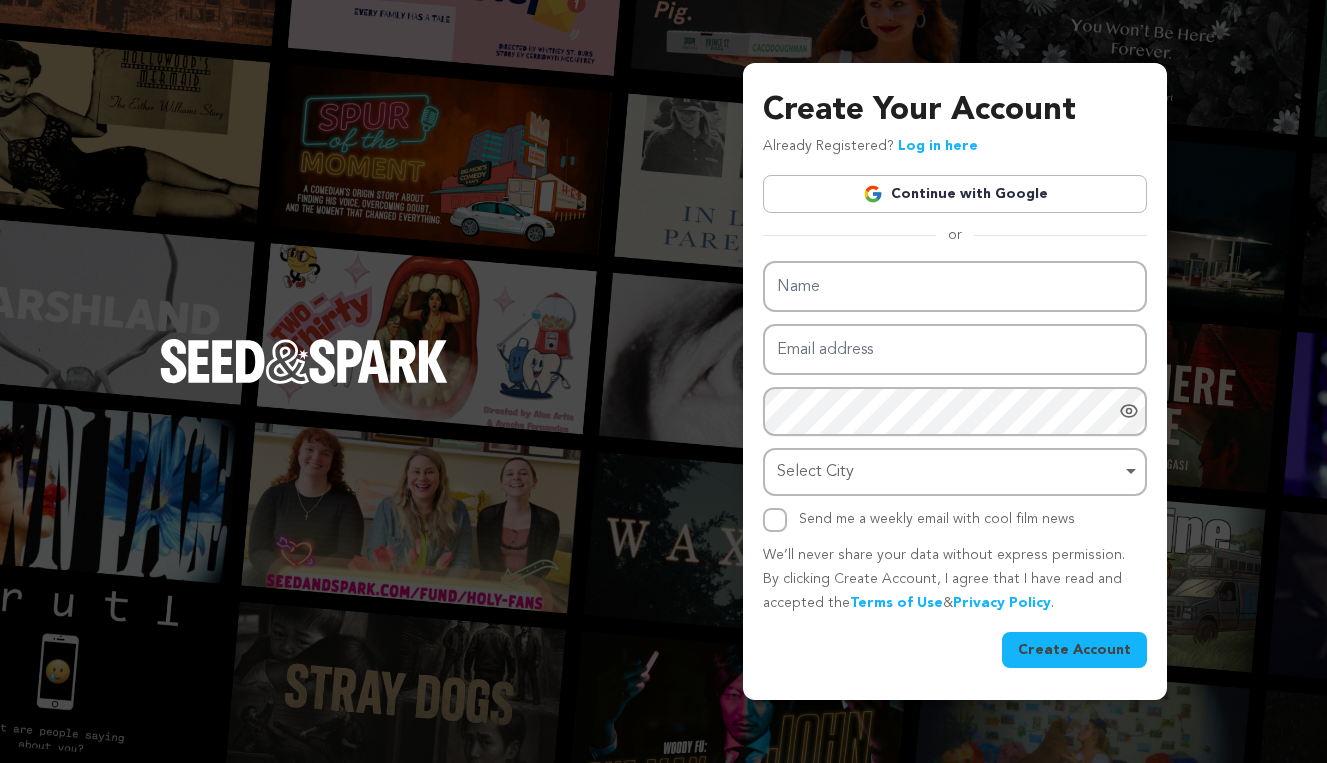 scroll, scrollTop: 0, scrollLeft: 0, axis: both 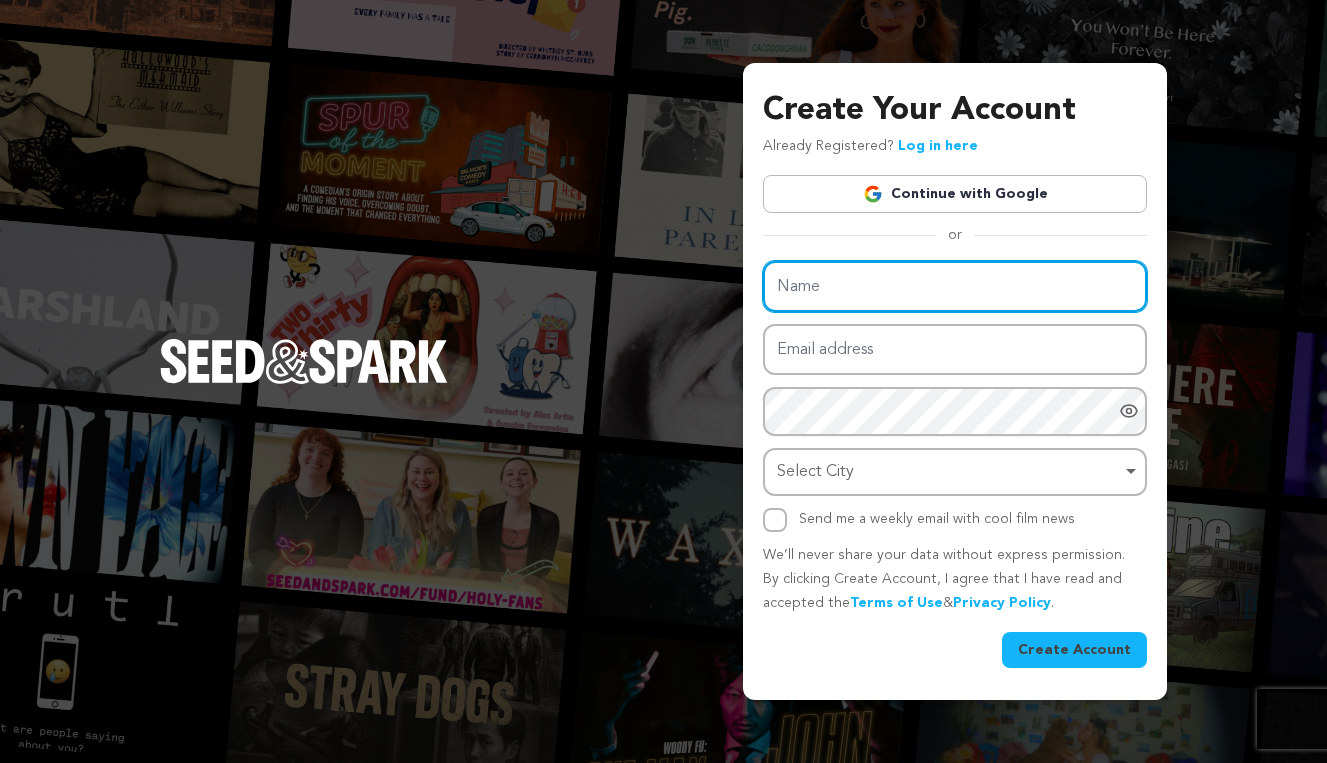 click on "Name" at bounding box center (955, 286) 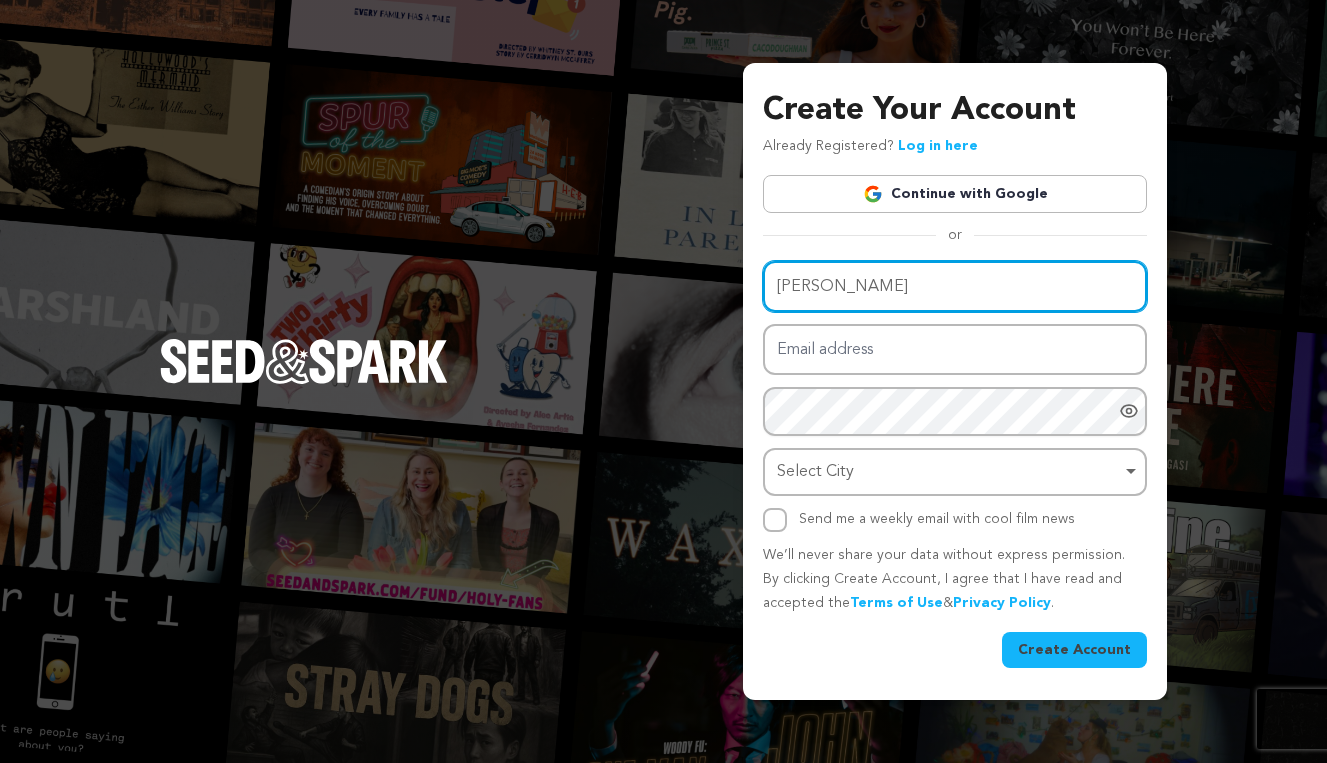 type on "Hannah Ingram" 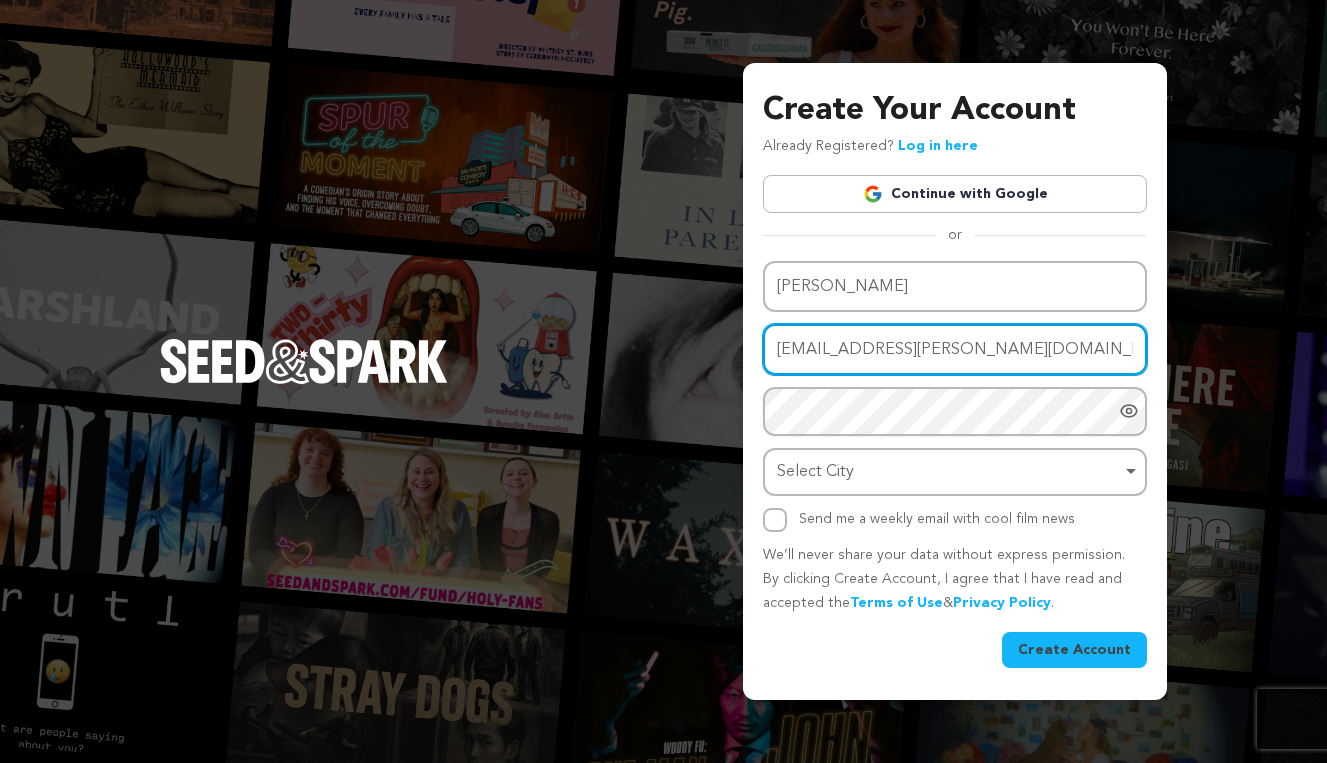 type on "hannah.ingram.918@gmail.com" 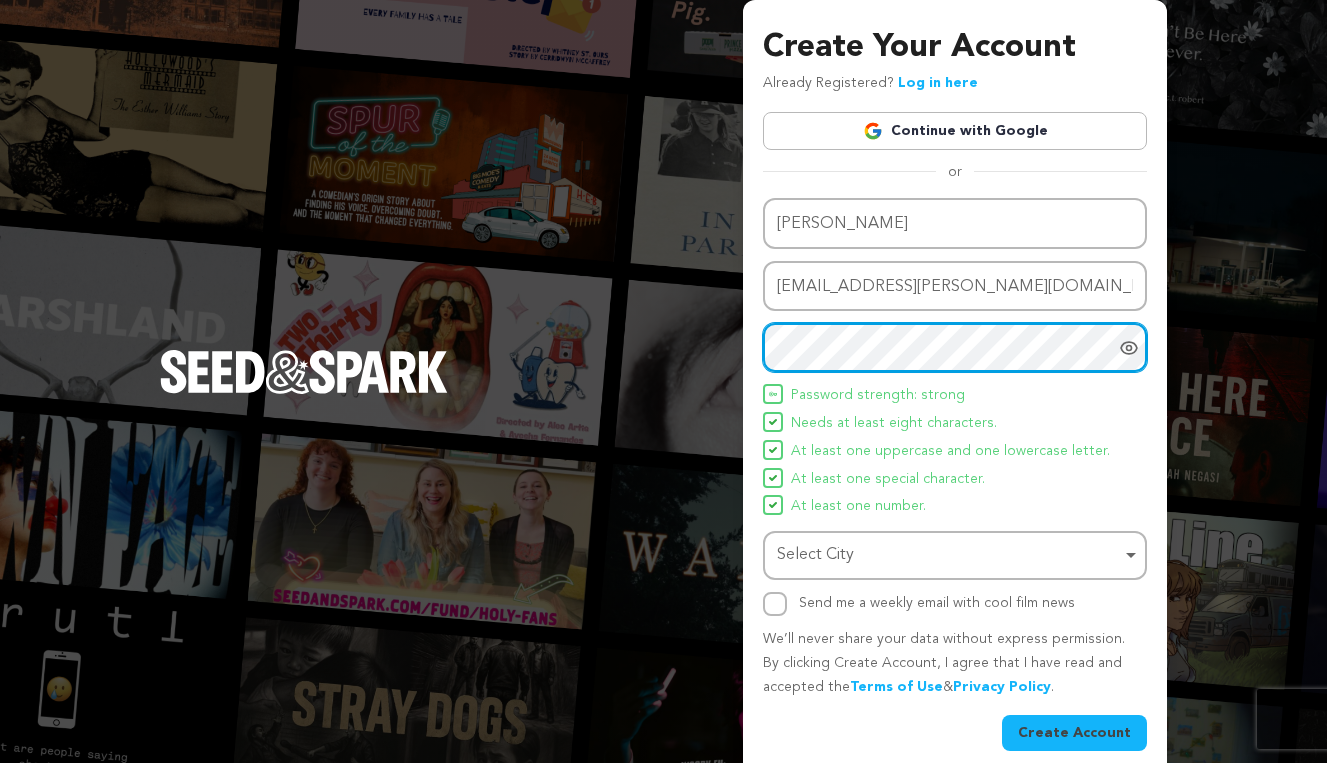 click on "Select City Remove item" at bounding box center [949, 555] 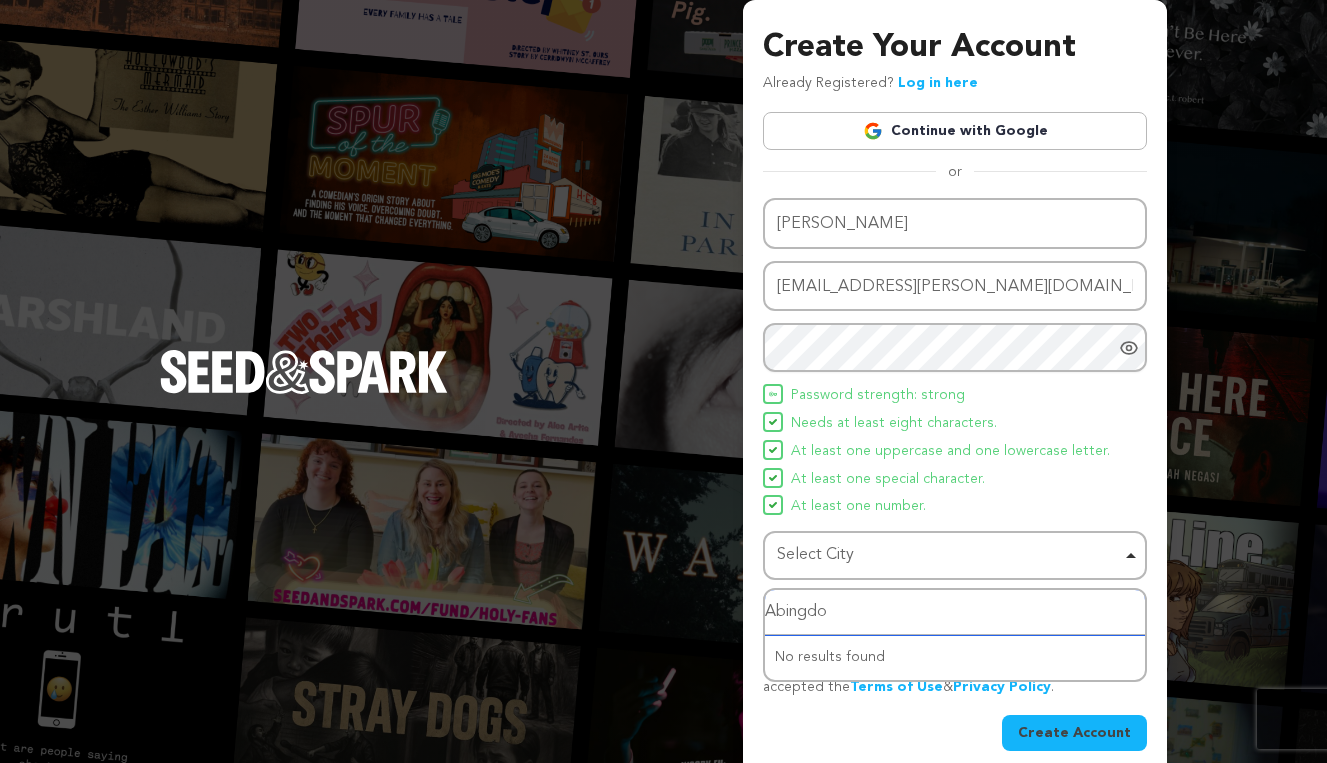 type on "[GEOGRAPHIC_DATA]" 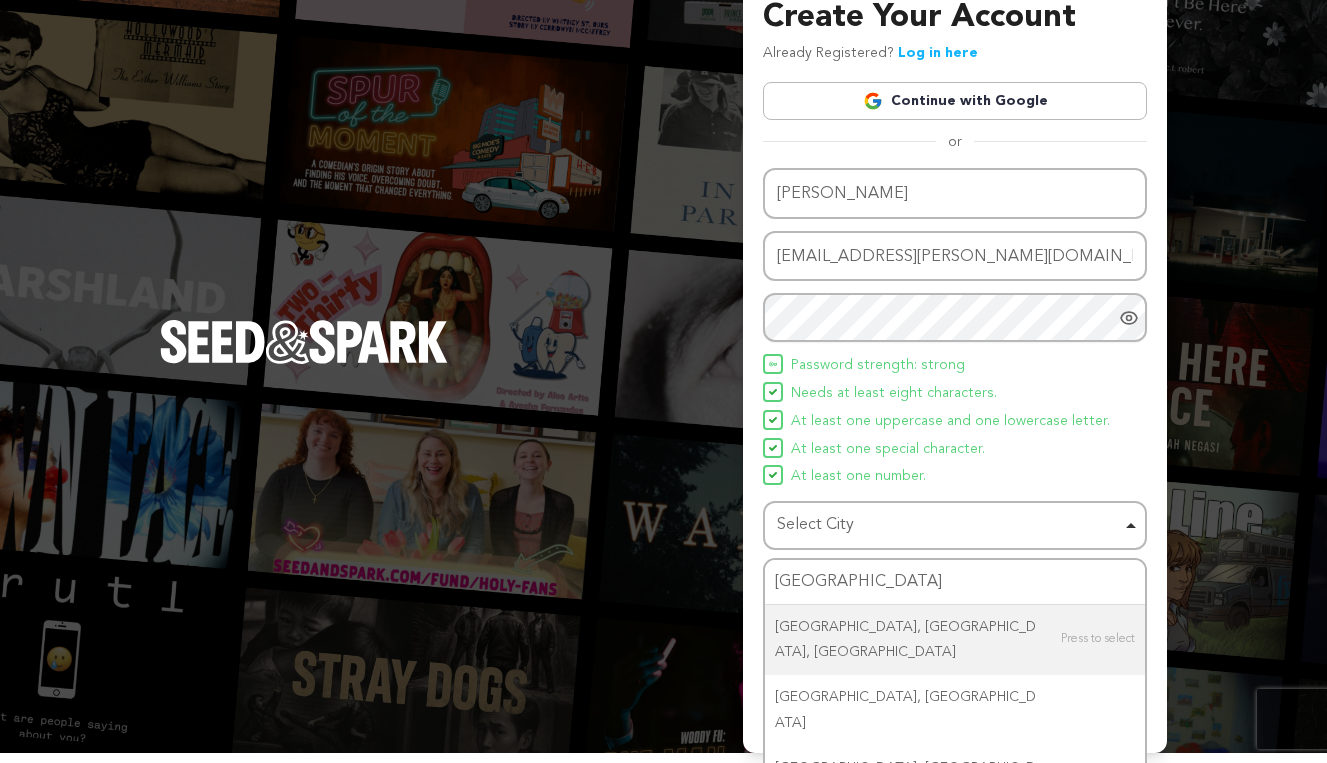 type 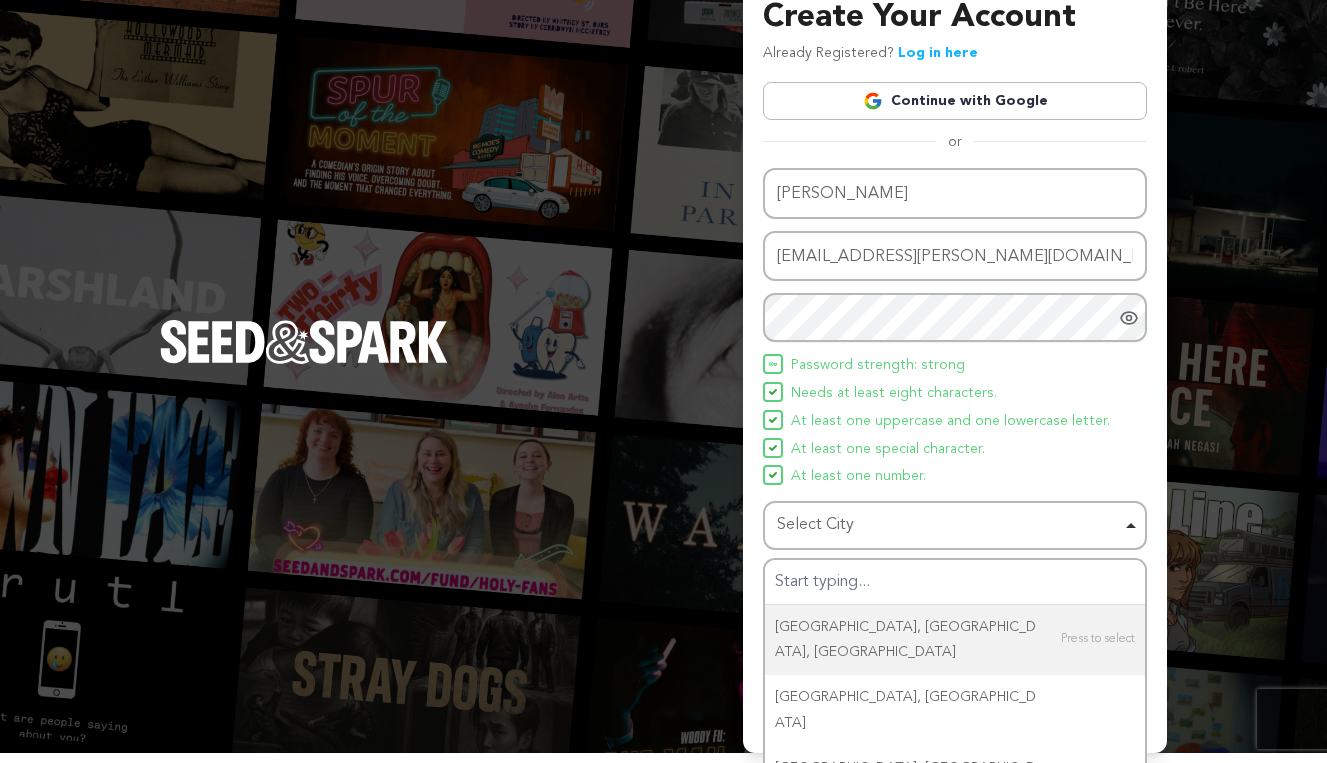 scroll, scrollTop: 21, scrollLeft: 0, axis: vertical 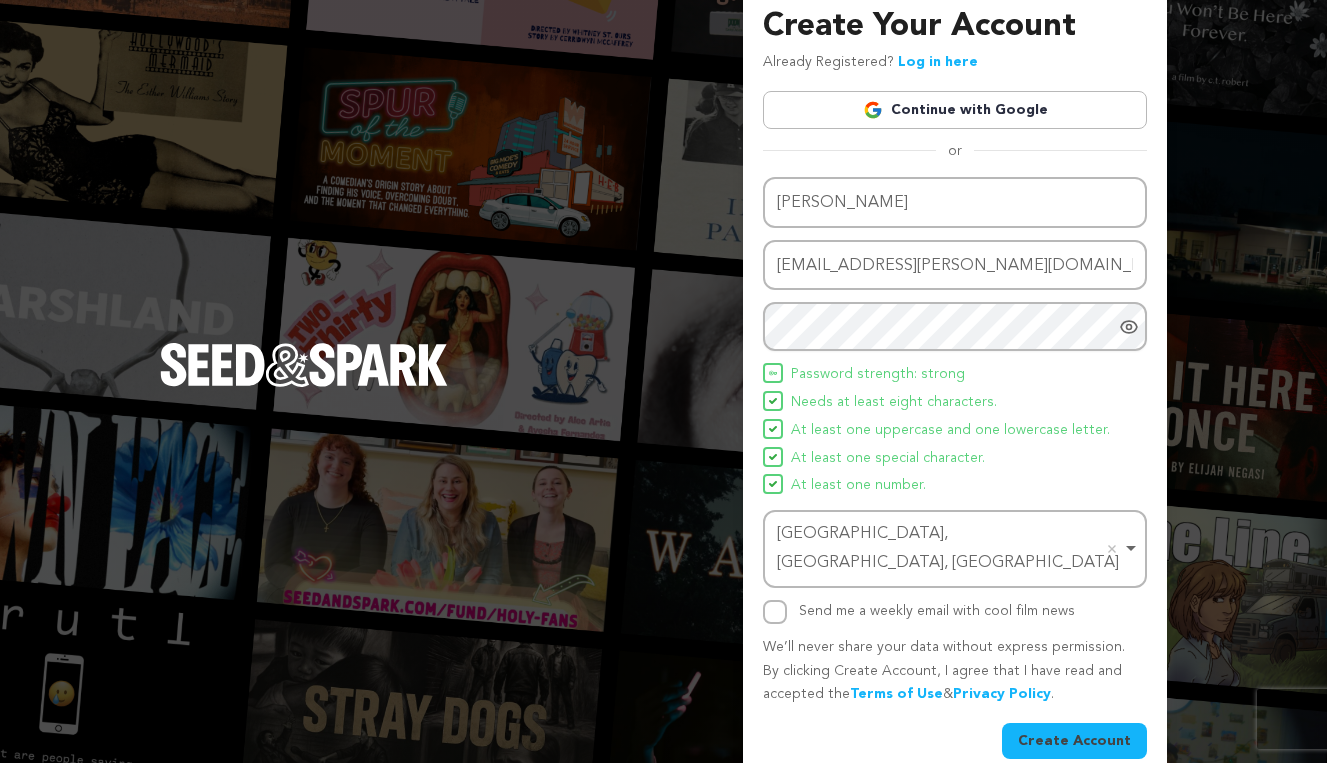 click on "Create Account" at bounding box center [1074, 741] 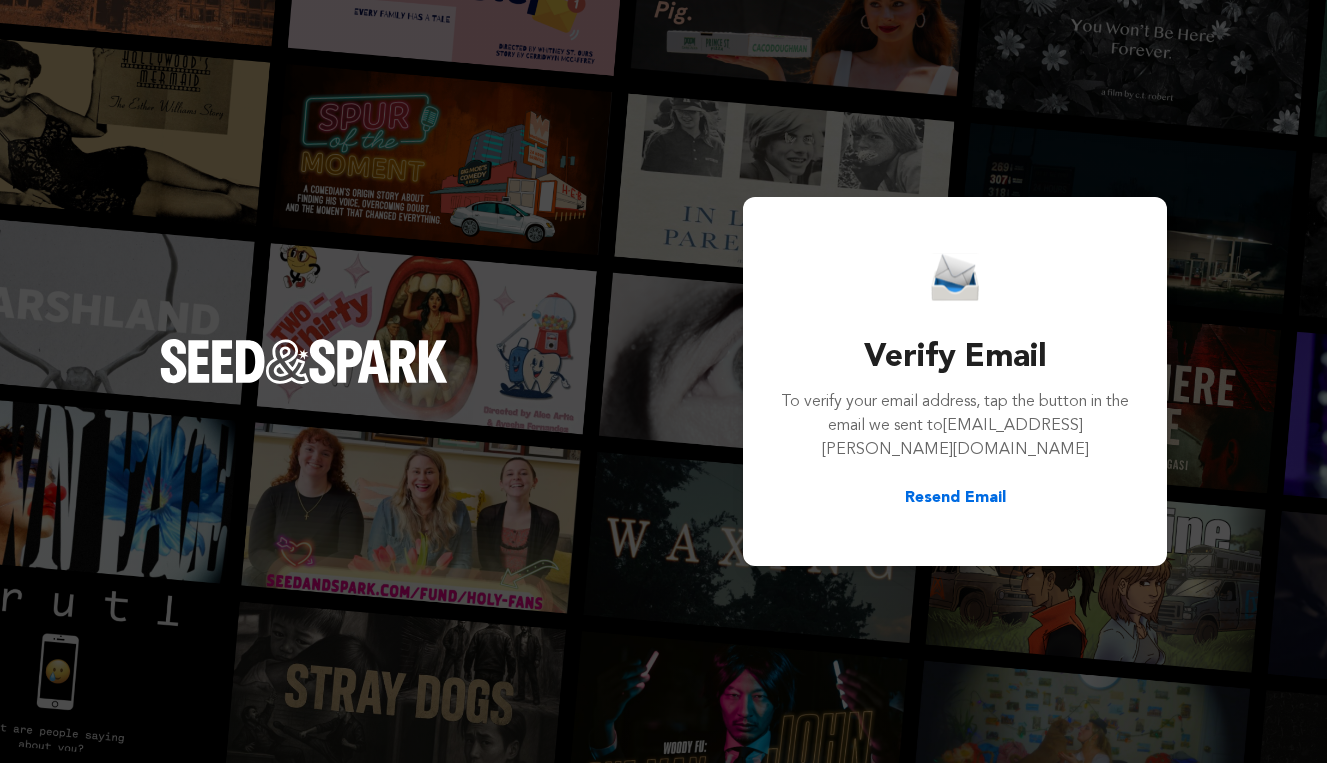 scroll, scrollTop: 0, scrollLeft: 0, axis: both 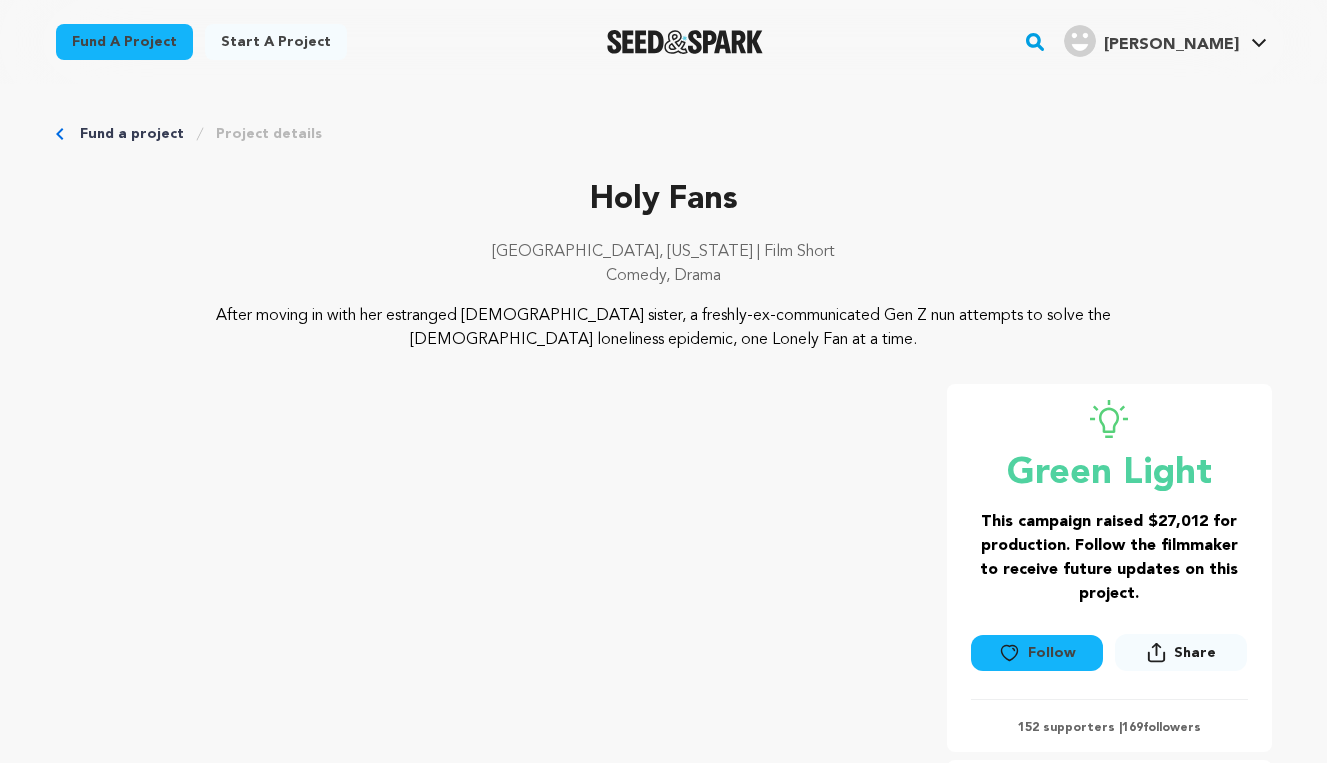click on "Follow" at bounding box center (1037, 653) 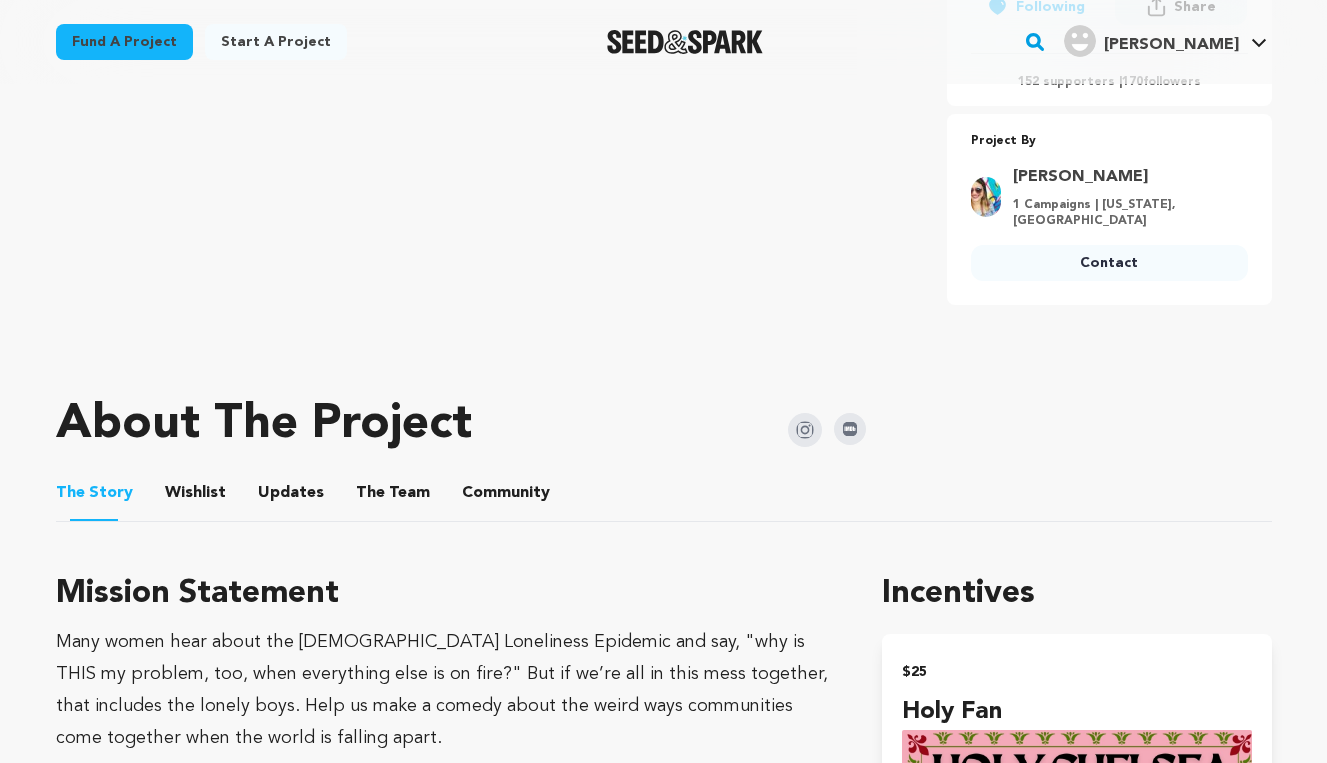 scroll, scrollTop: 0, scrollLeft: 0, axis: both 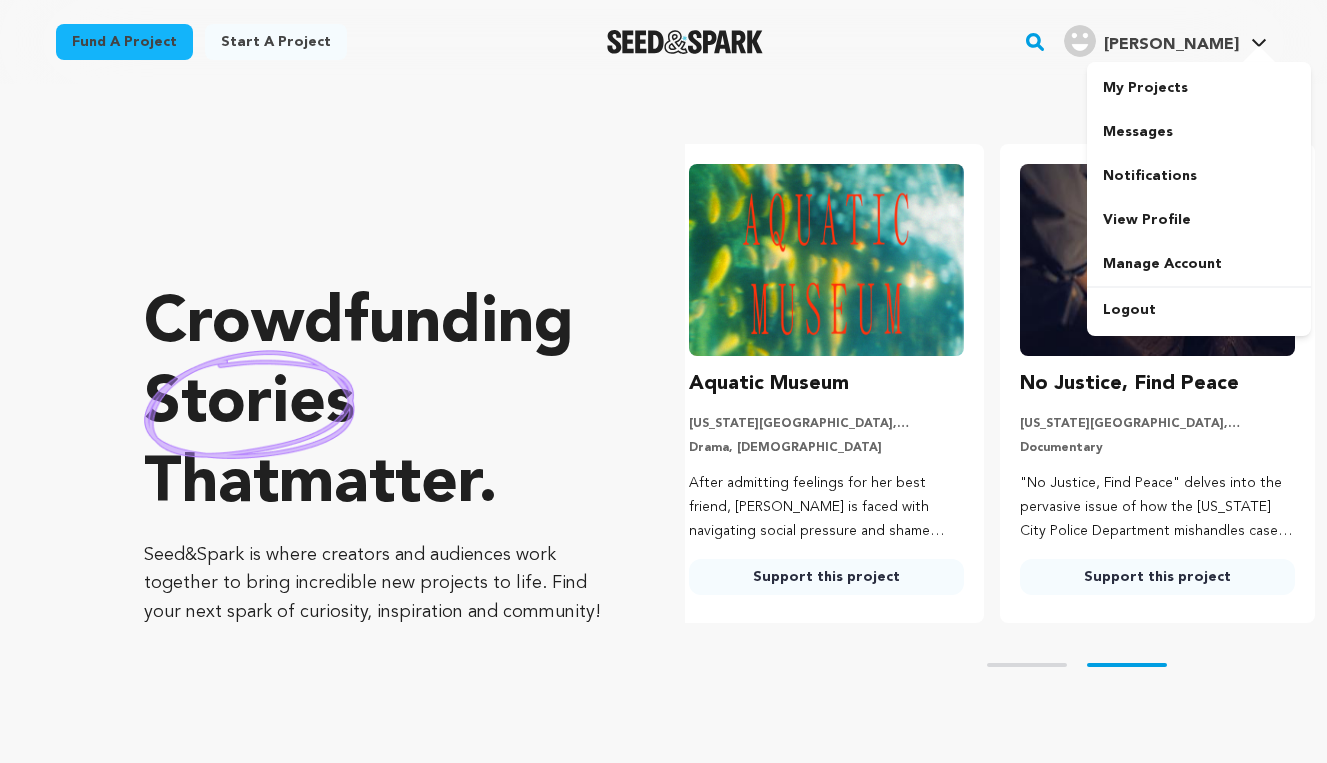 click on "[PERSON_NAME]" at bounding box center (1171, 45) 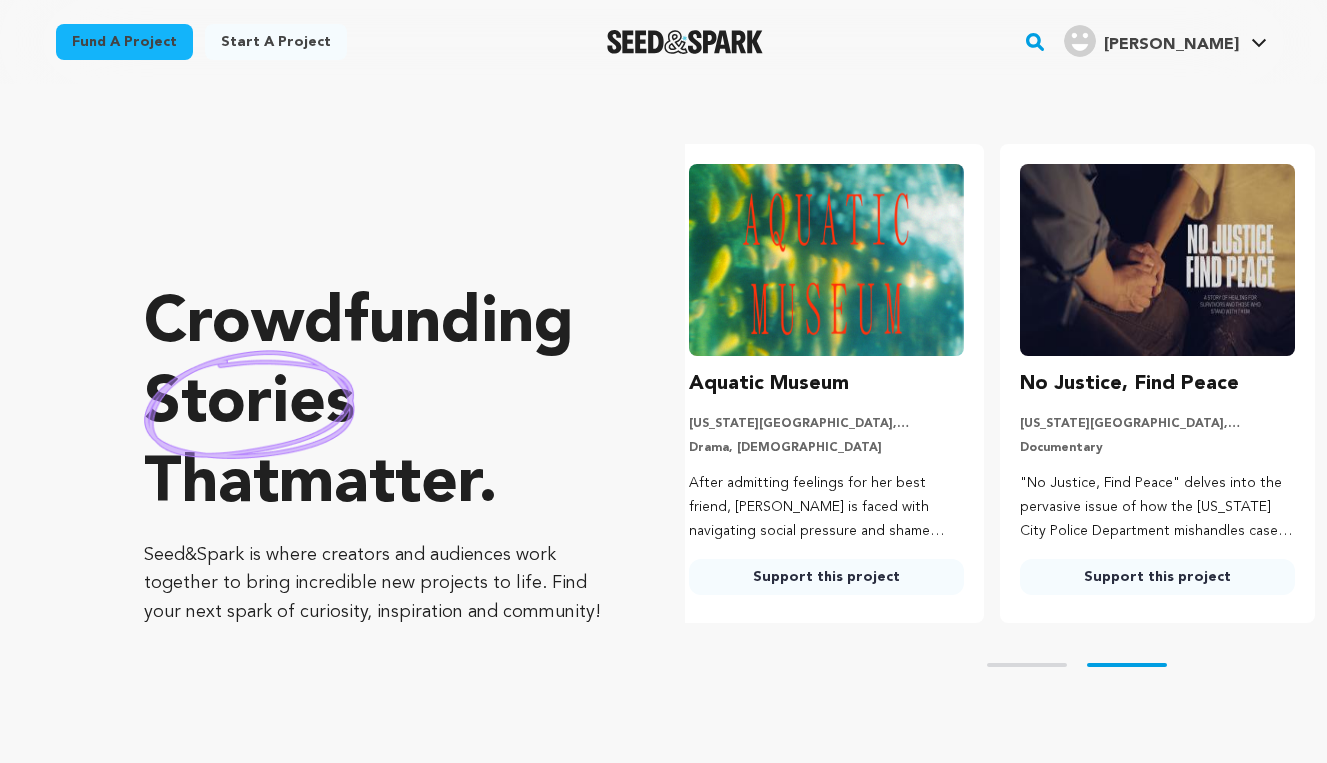 scroll, scrollTop: 0, scrollLeft: 347, axis: horizontal 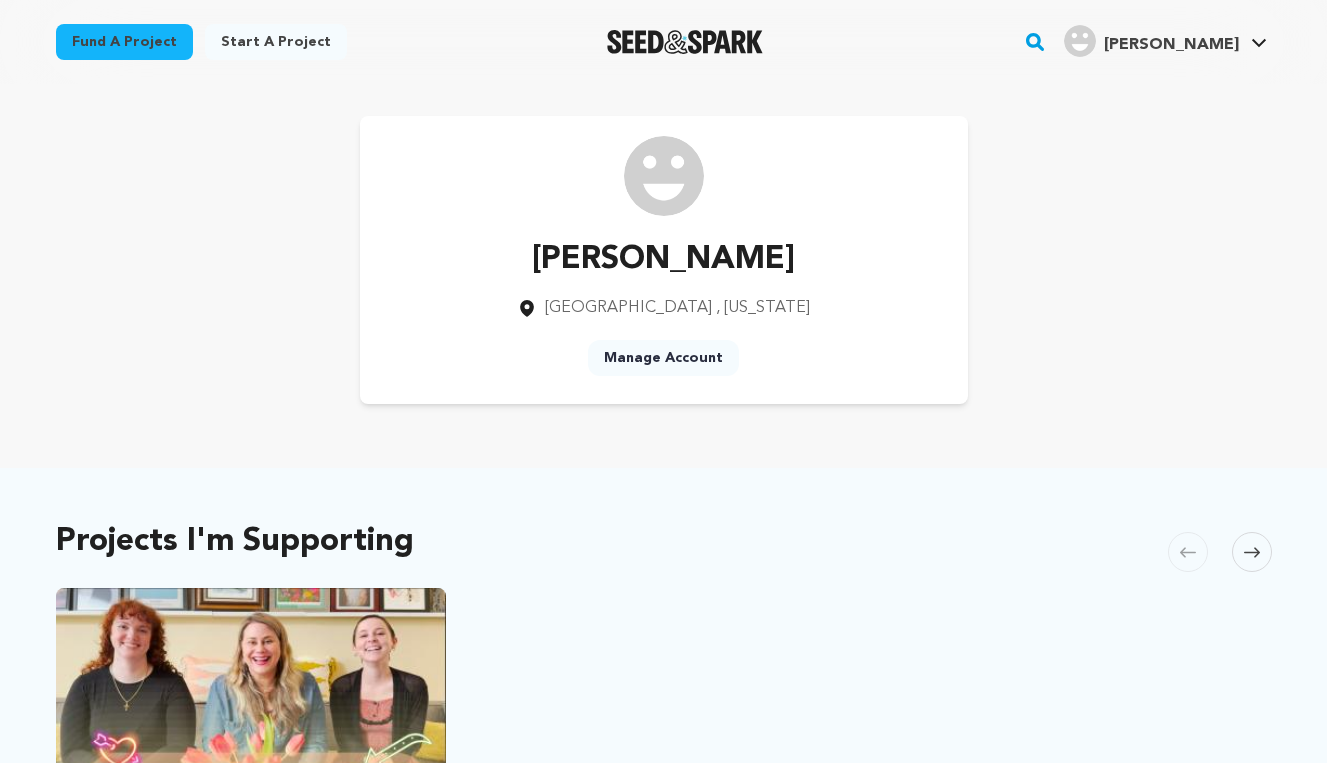 click on "[PERSON_NAME]" at bounding box center [1171, 45] 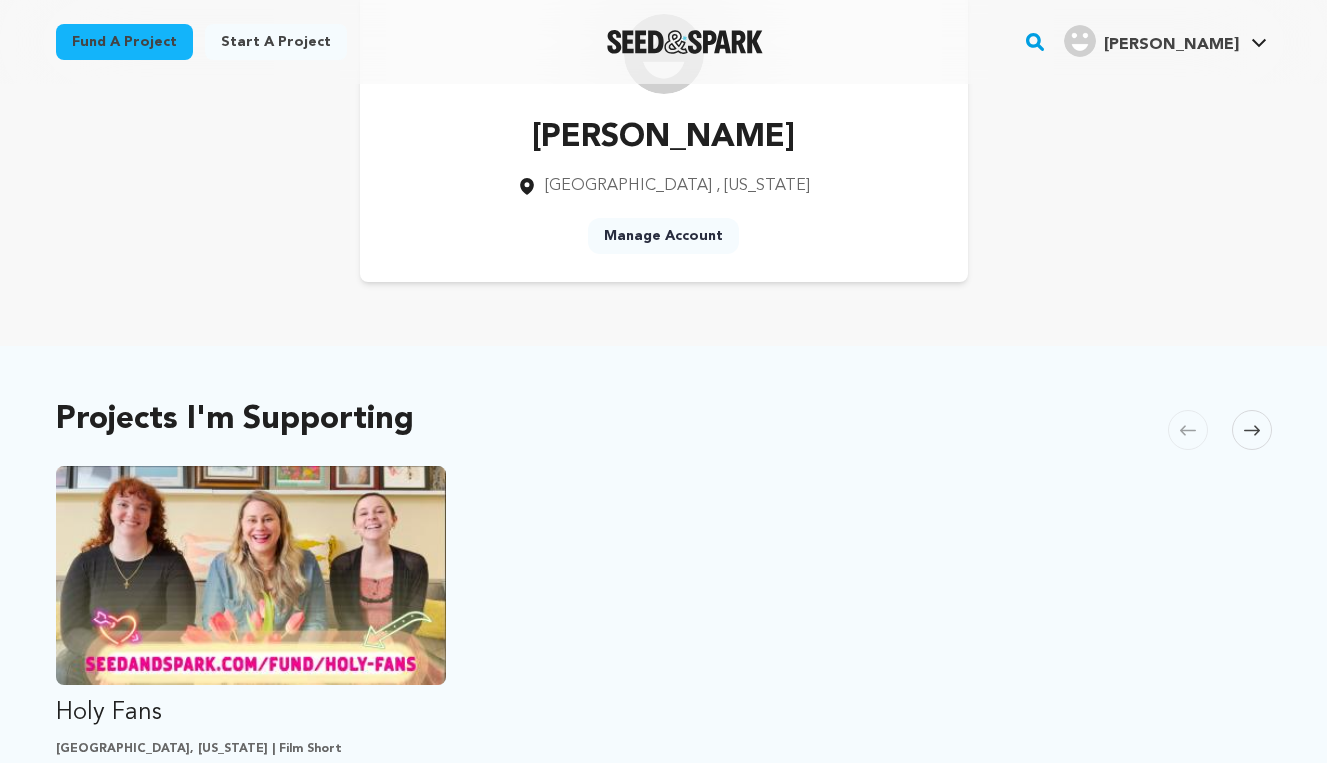 scroll, scrollTop: 126, scrollLeft: 0, axis: vertical 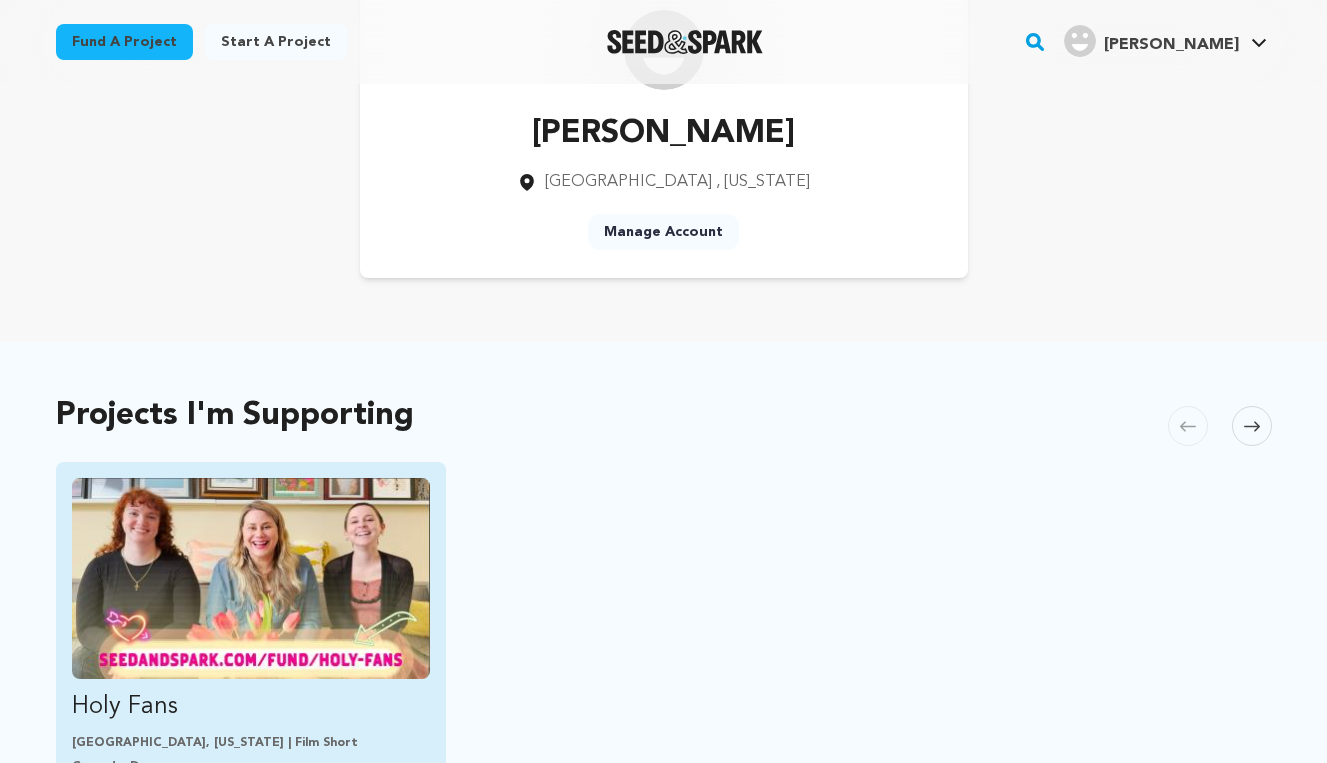 click at bounding box center (251, 578) 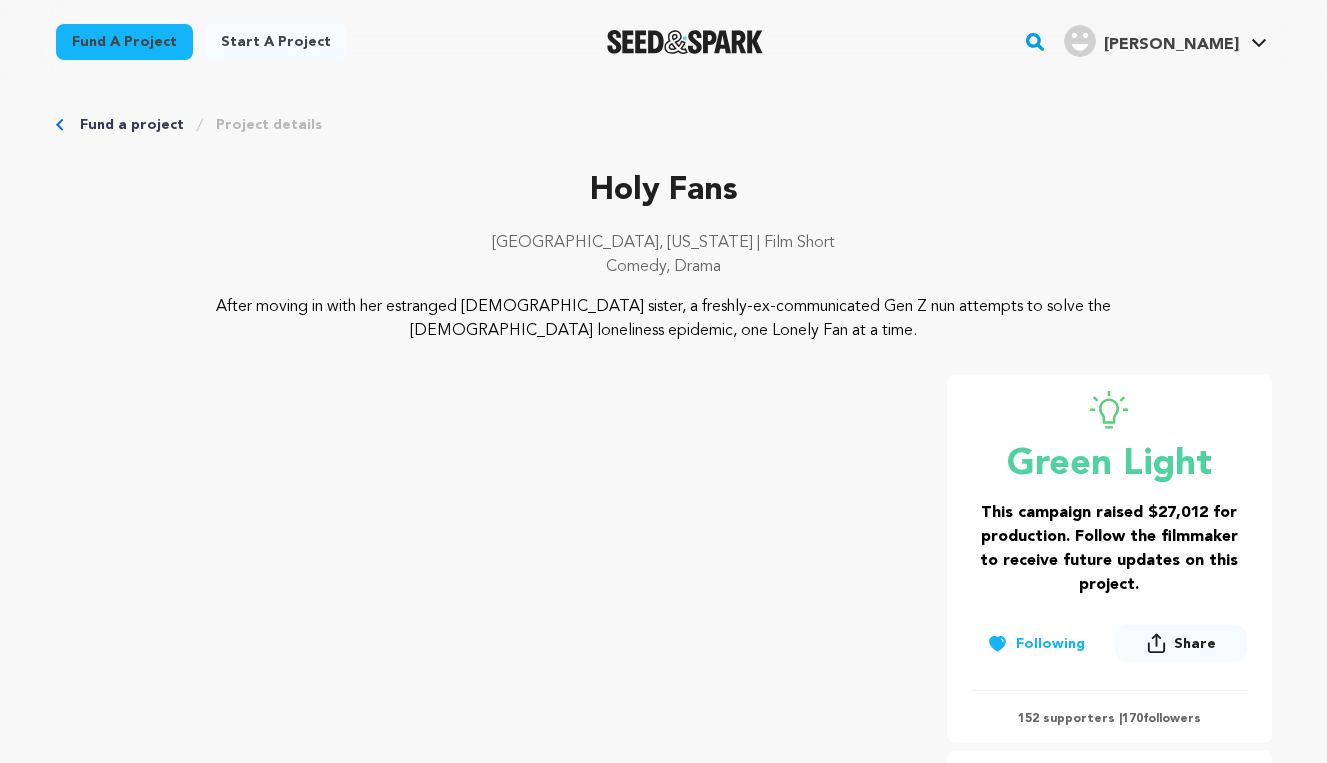 scroll, scrollTop: 0, scrollLeft: 0, axis: both 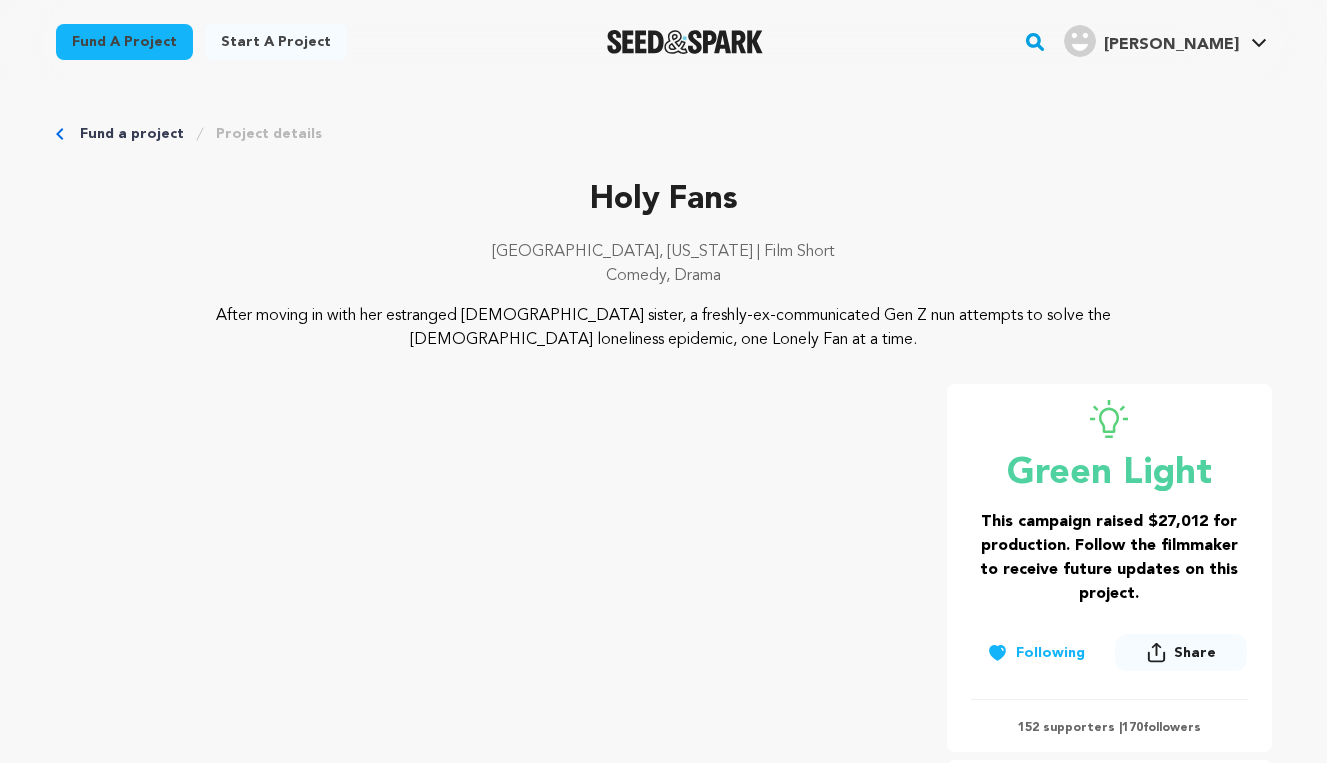 click on "Fund a project
Project details
Holy Fans
Los Angeles, California |                                 Film Short
Comedy,
Drama" at bounding box center (664, 4961) 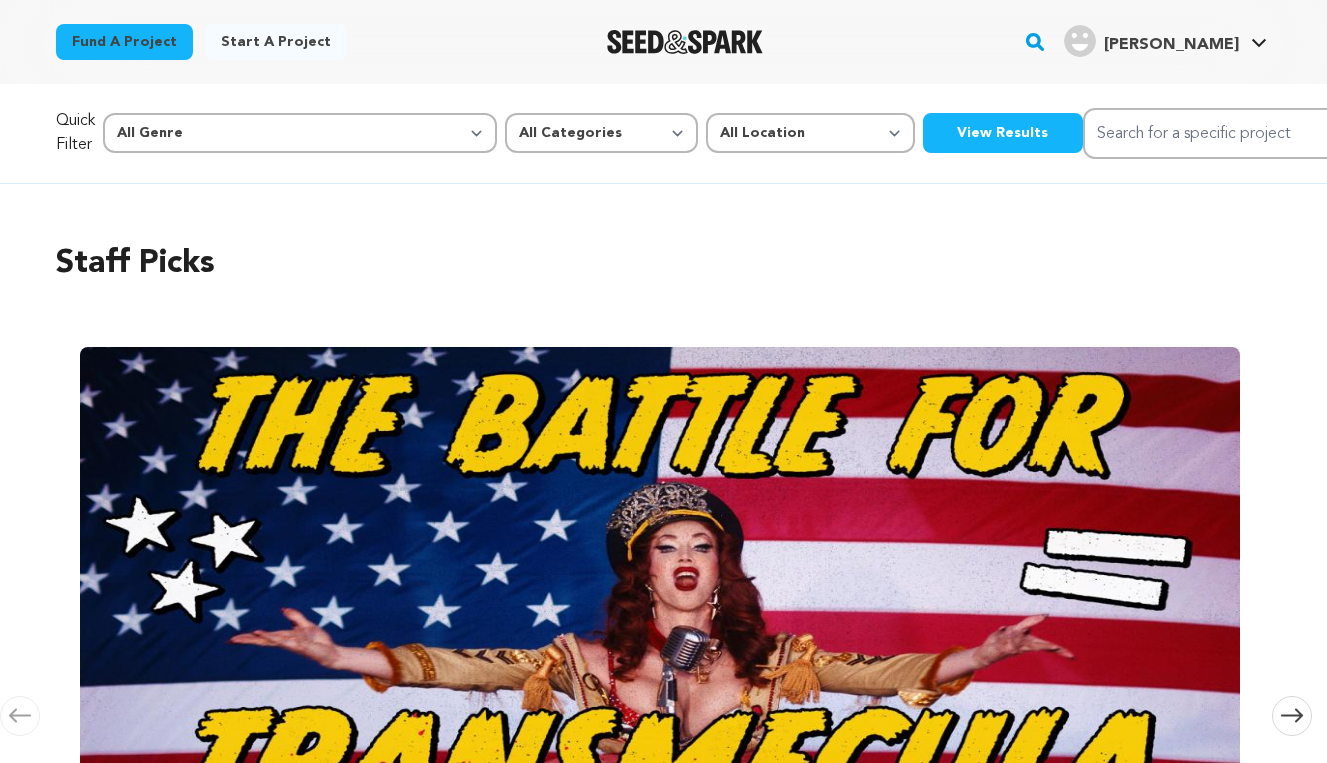 scroll, scrollTop: 0, scrollLeft: 0, axis: both 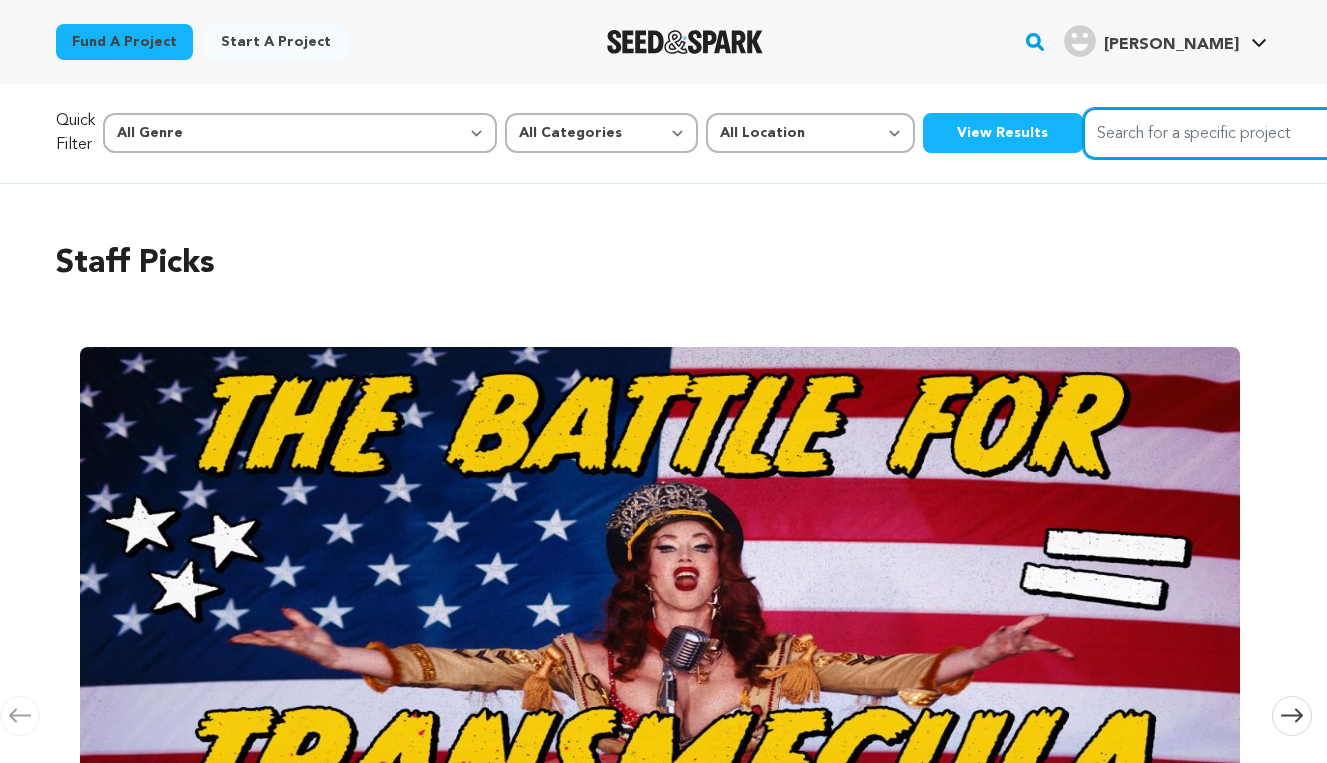 click on "Search for a specific project" at bounding box center (1233, 133) 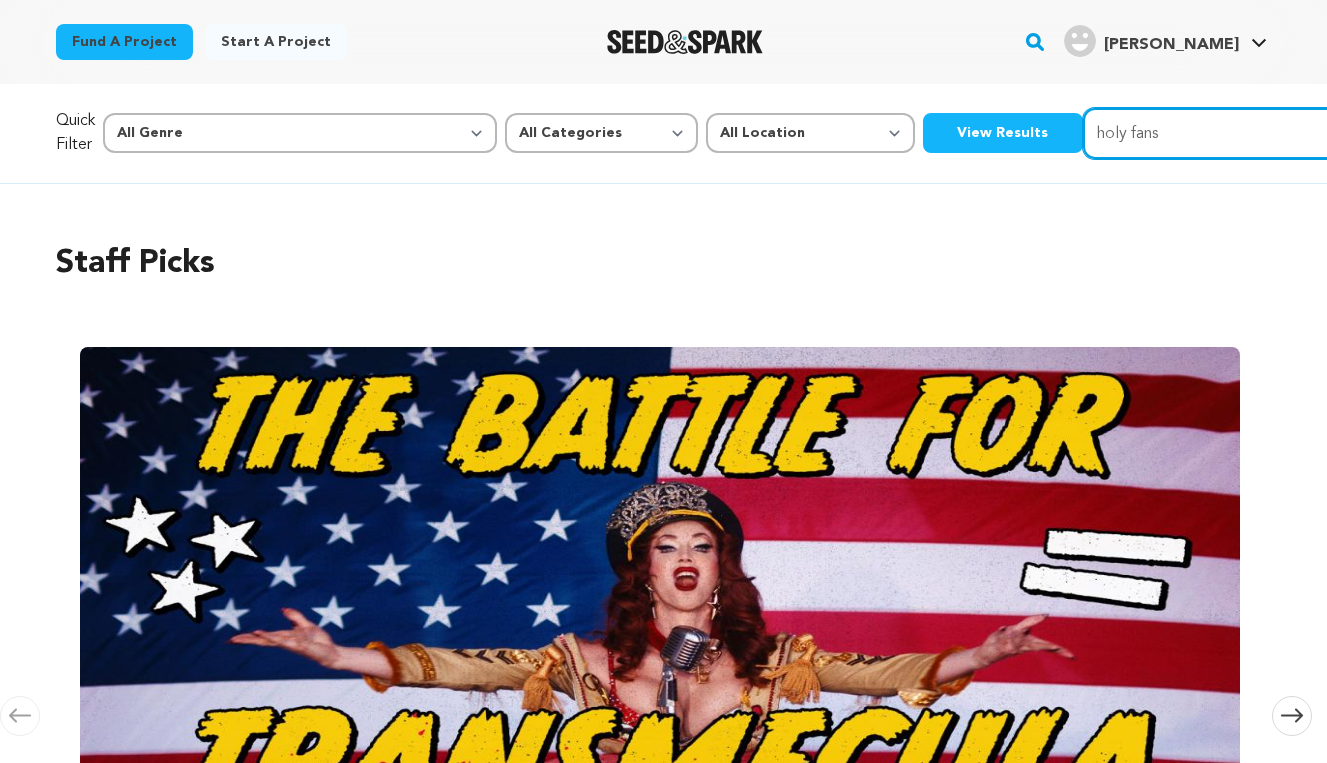 type on "holy fans" 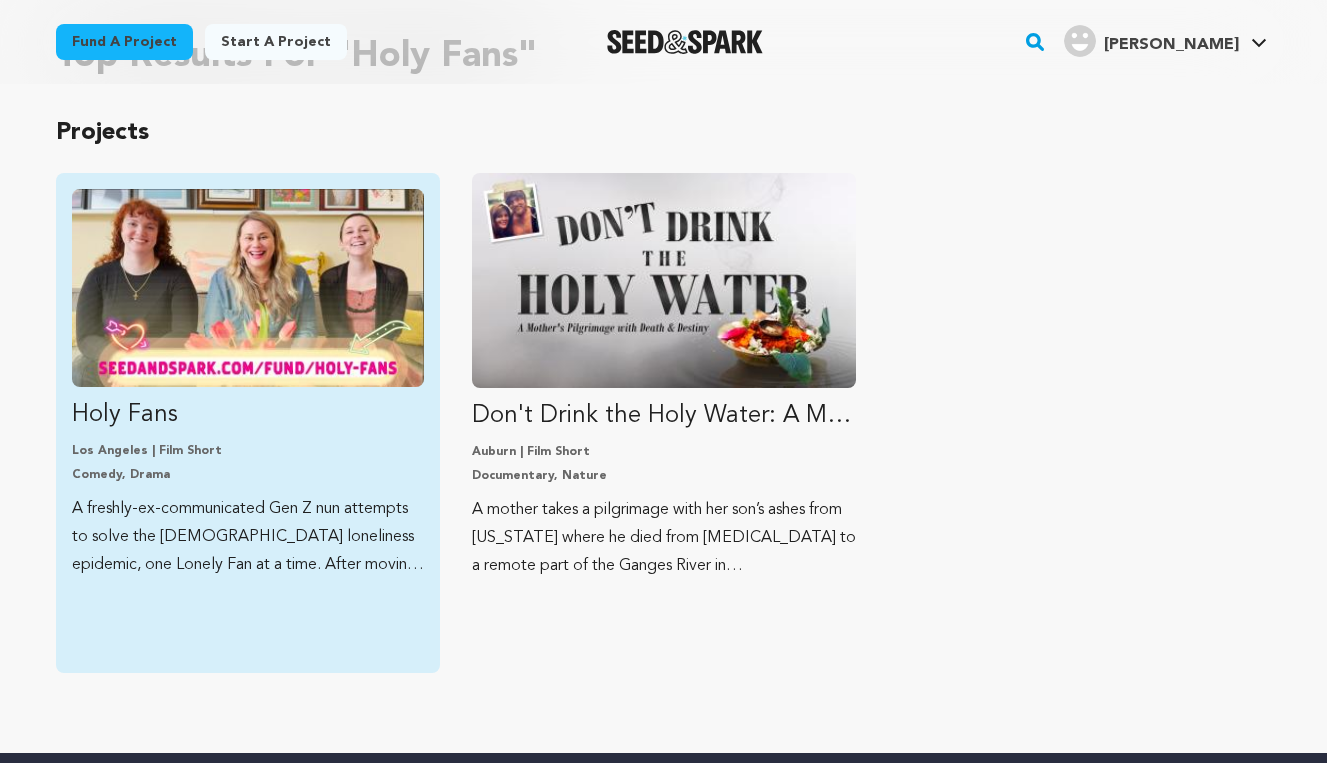 scroll, scrollTop: 122, scrollLeft: 0, axis: vertical 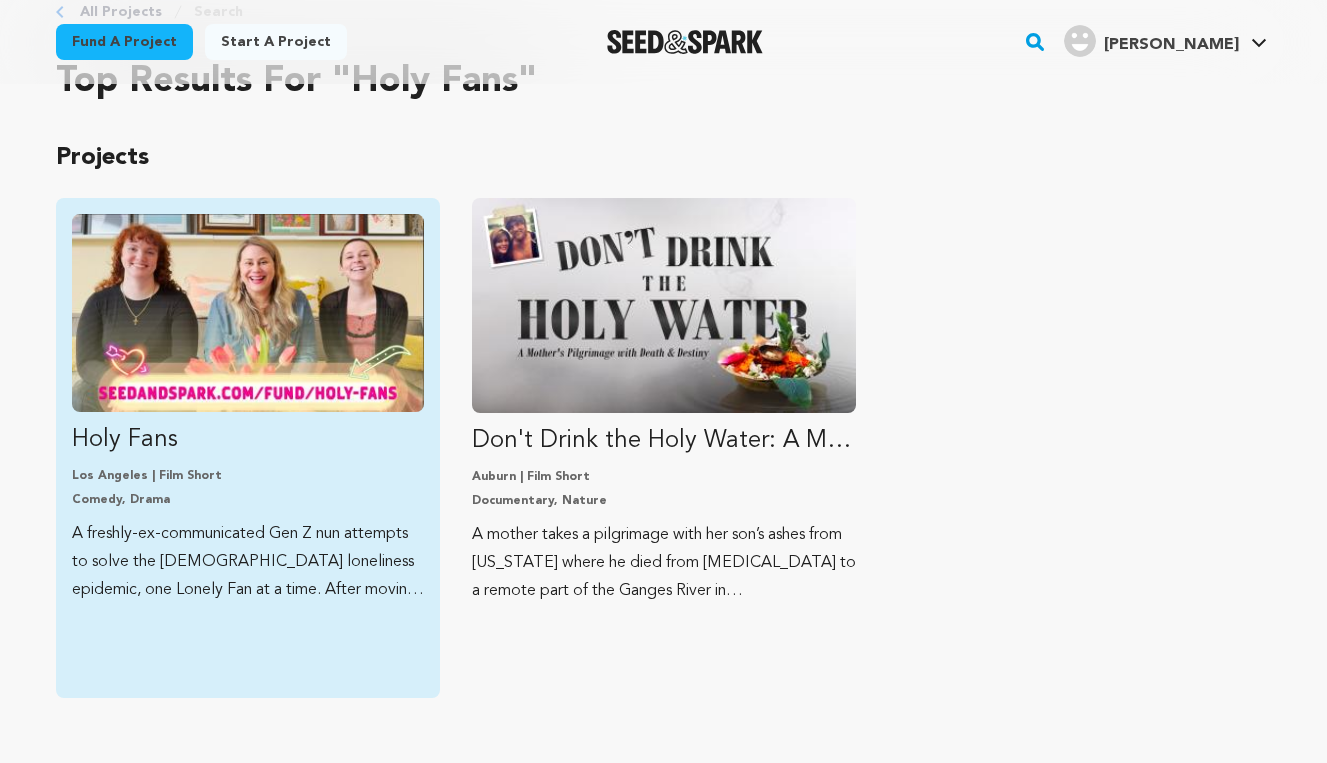 click at bounding box center (248, 313) 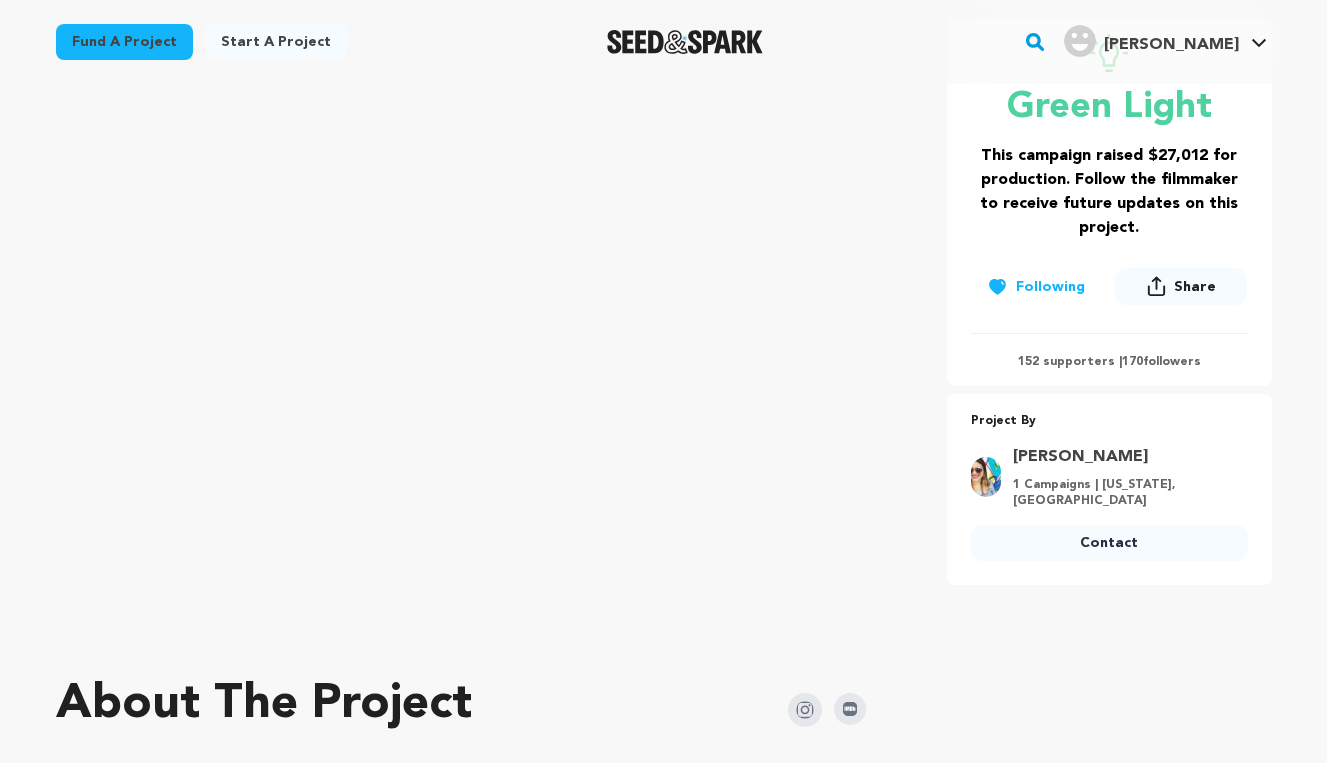 scroll, scrollTop: 357, scrollLeft: 0, axis: vertical 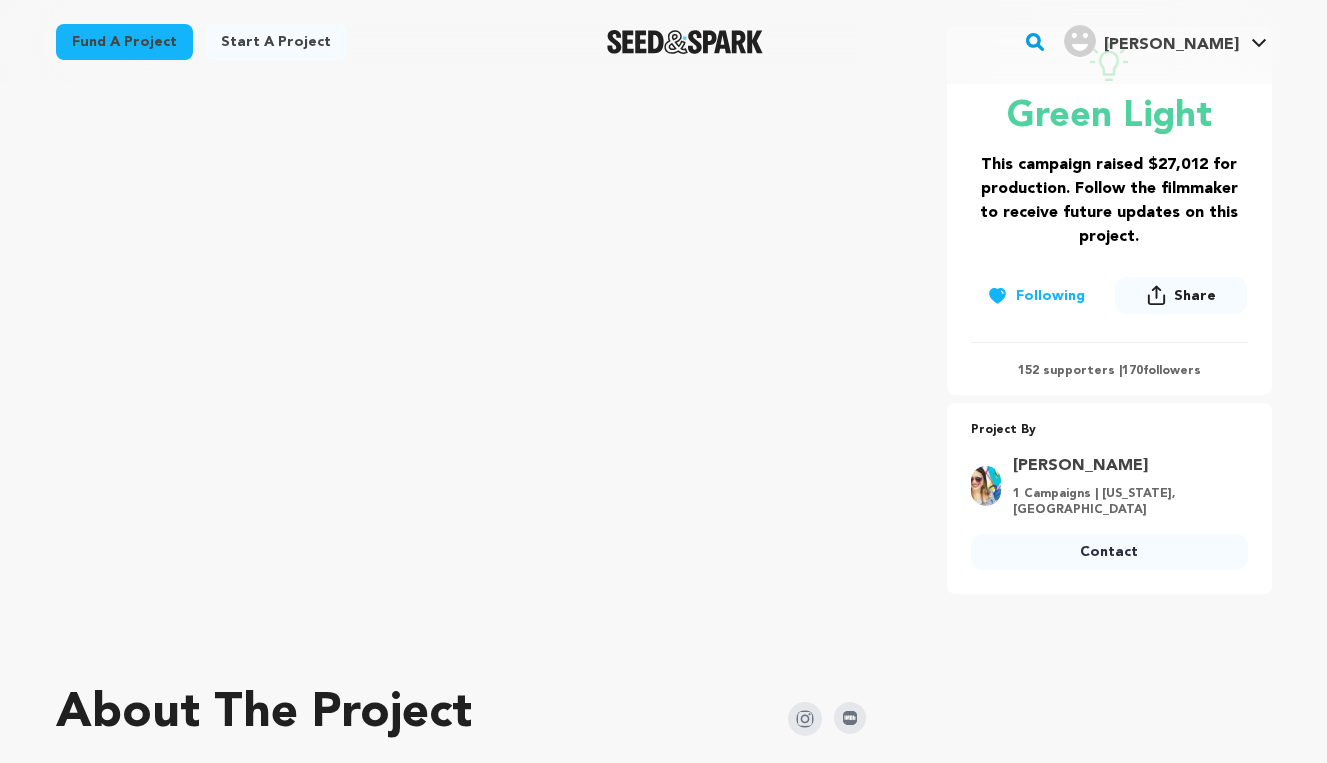 click on "152
supporters |  170
followers" at bounding box center (1109, 371) 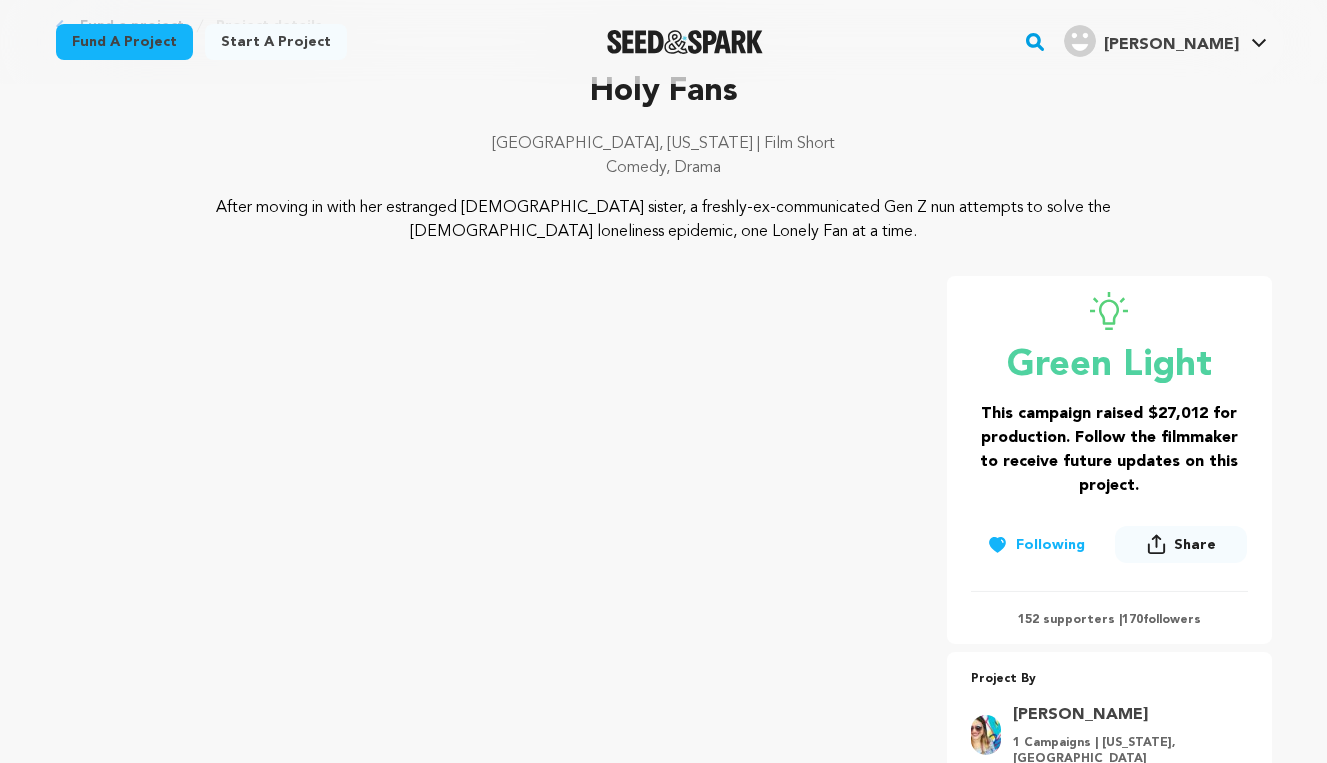 scroll, scrollTop: 0, scrollLeft: 0, axis: both 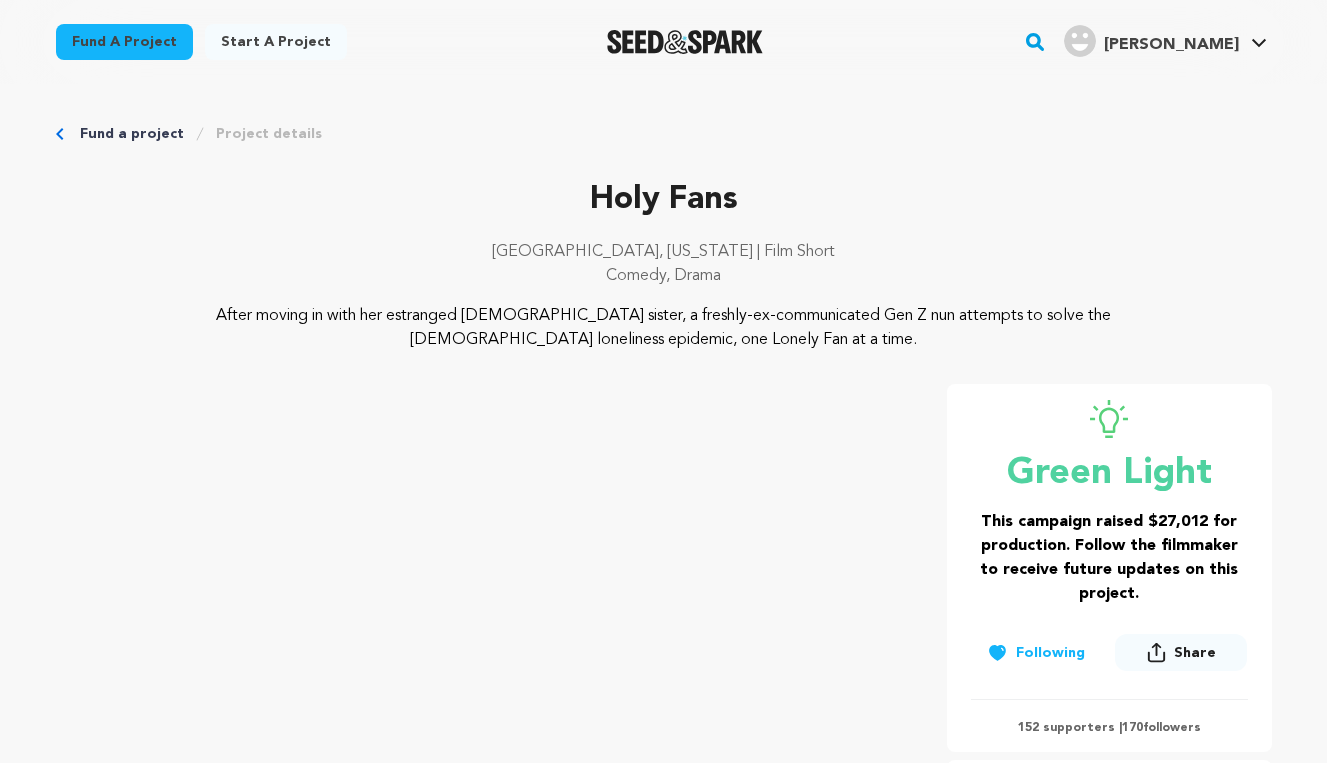 click on "Fund a project" at bounding box center [132, 134] 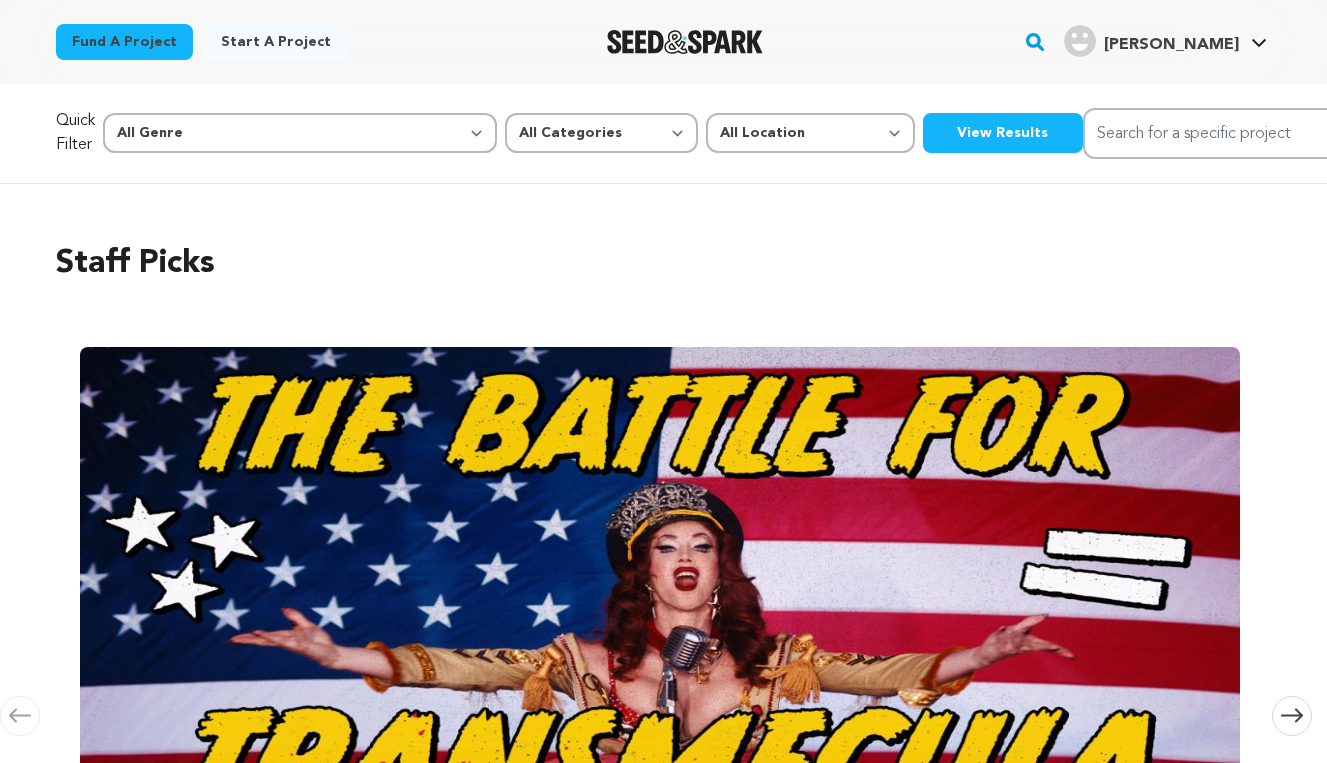 scroll, scrollTop: 0, scrollLeft: 0, axis: both 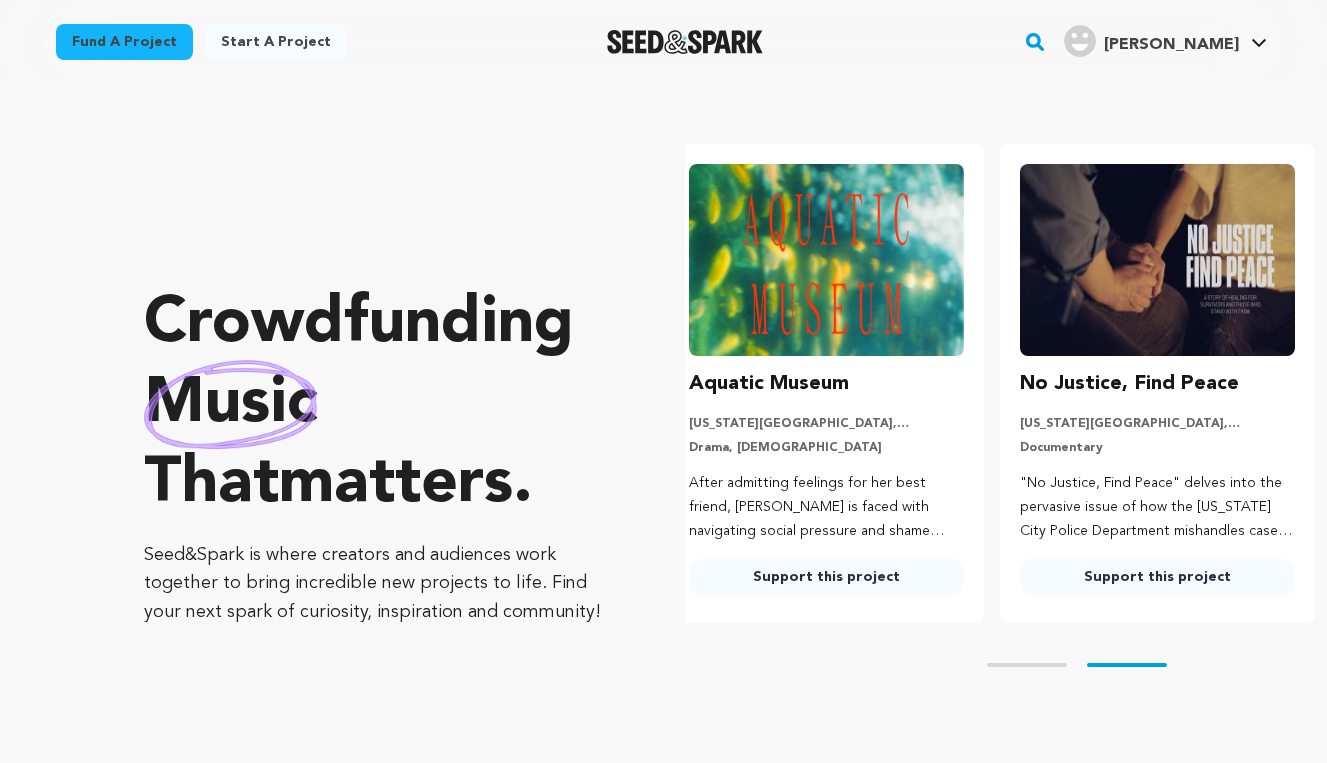click on "Fund a project" at bounding box center [124, 42] 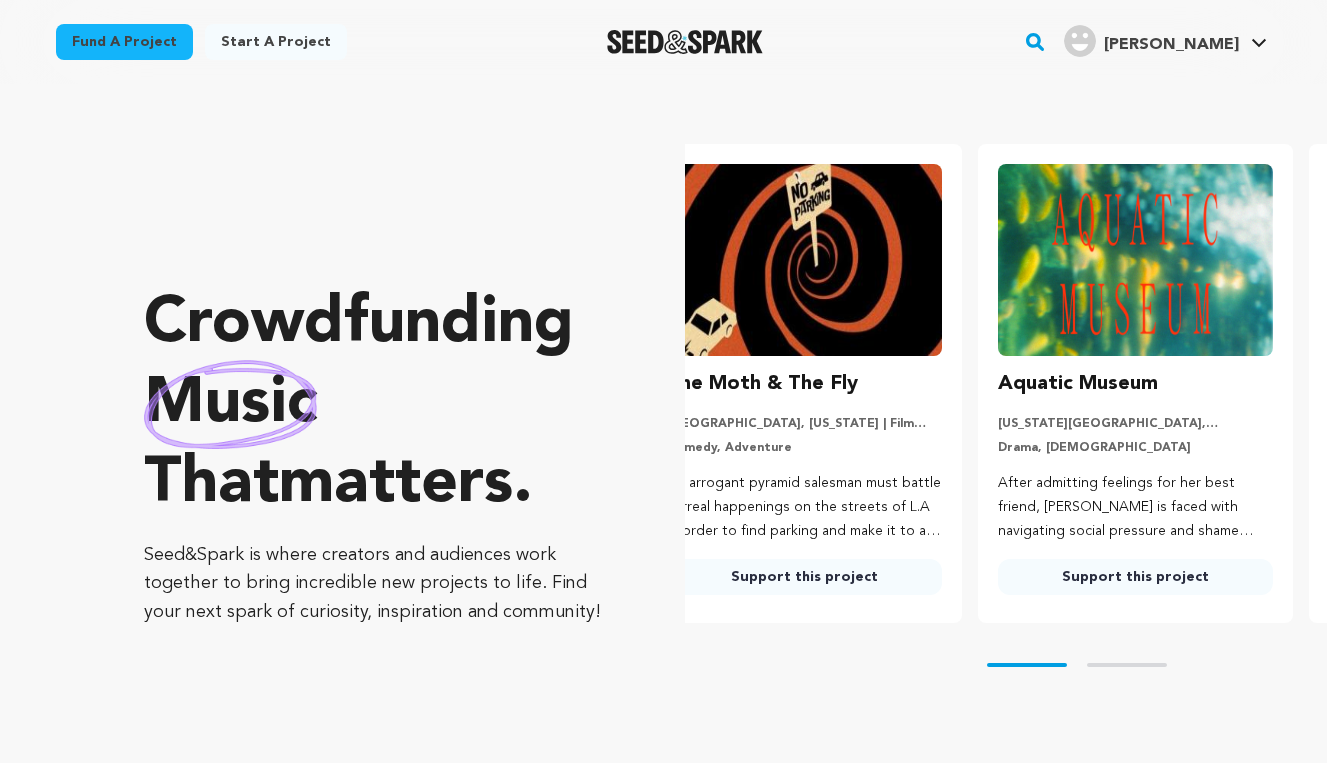 scroll, scrollTop: 0, scrollLeft: 2, axis: horizontal 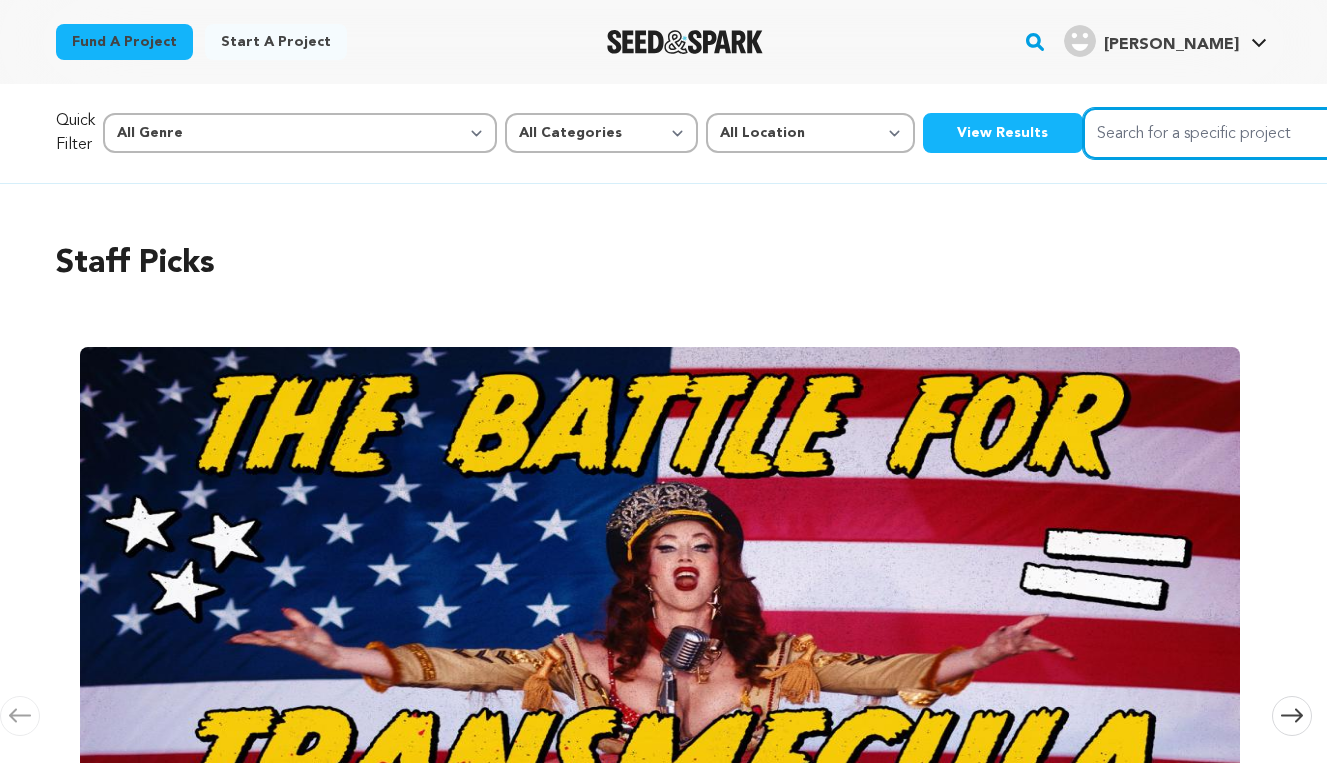 click on "Search for a specific project" at bounding box center [1233, 133] 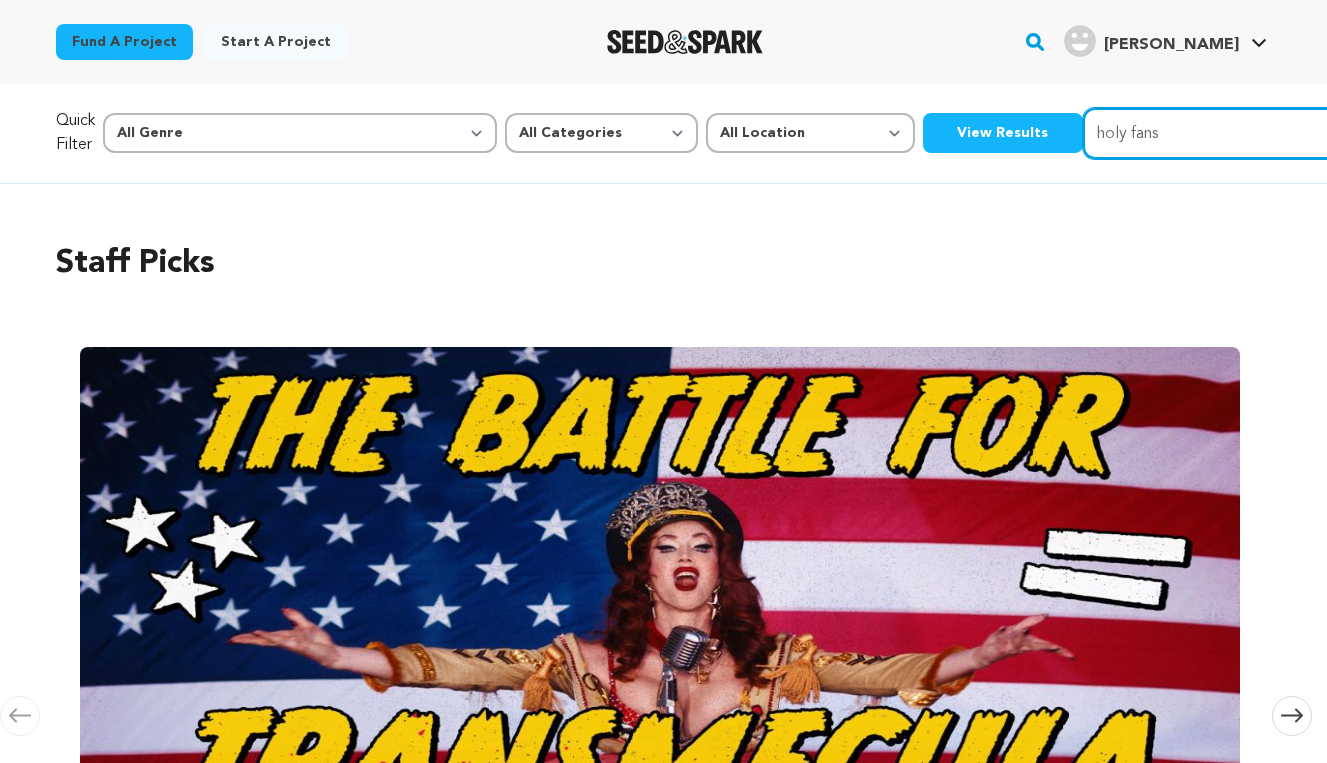 type on "holy fans" 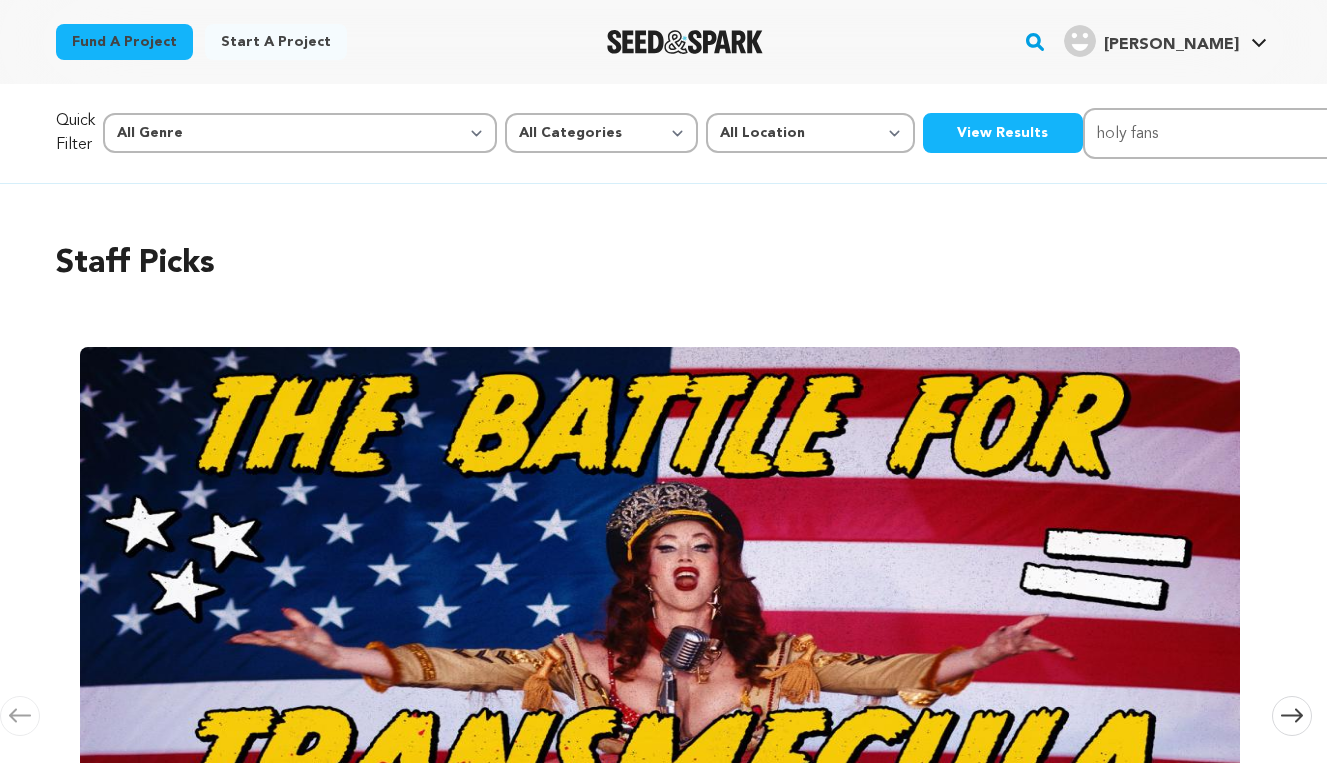 click 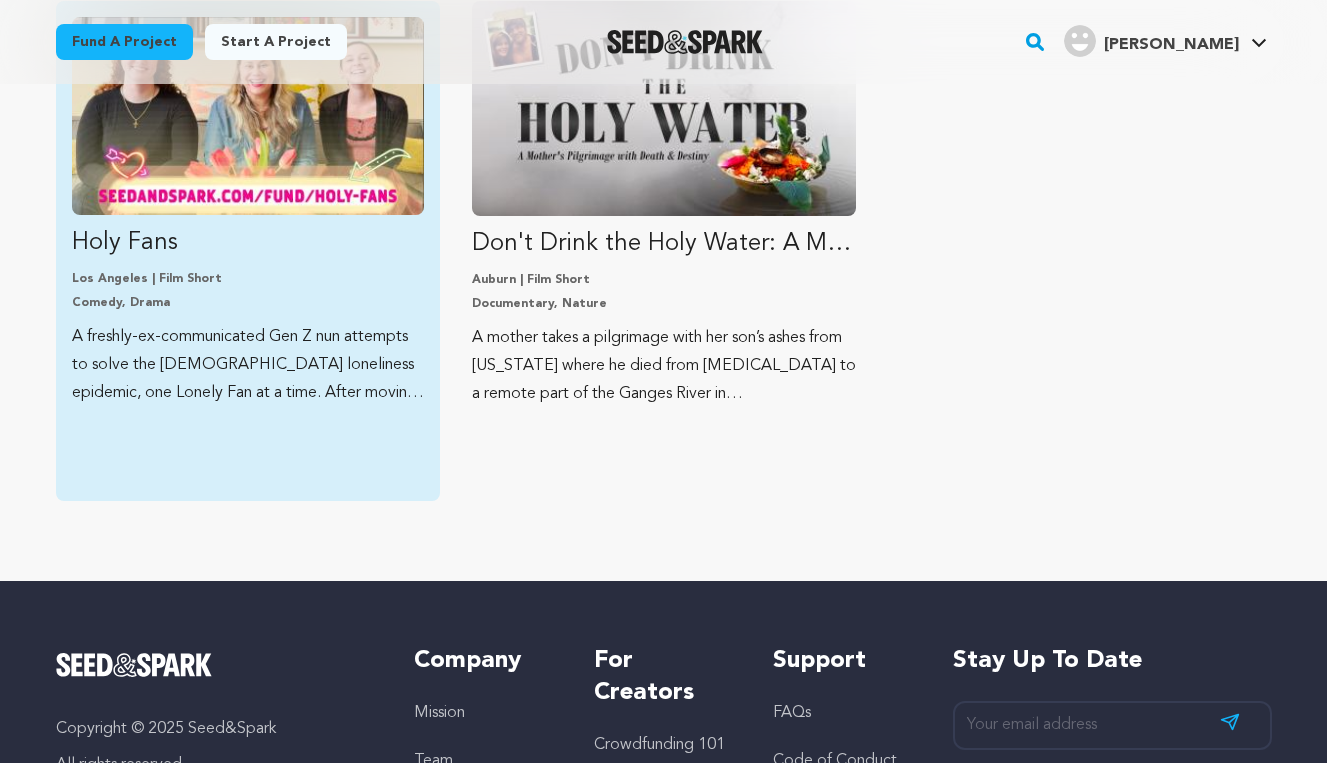 scroll, scrollTop: 320, scrollLeft: 0, axis: vertical 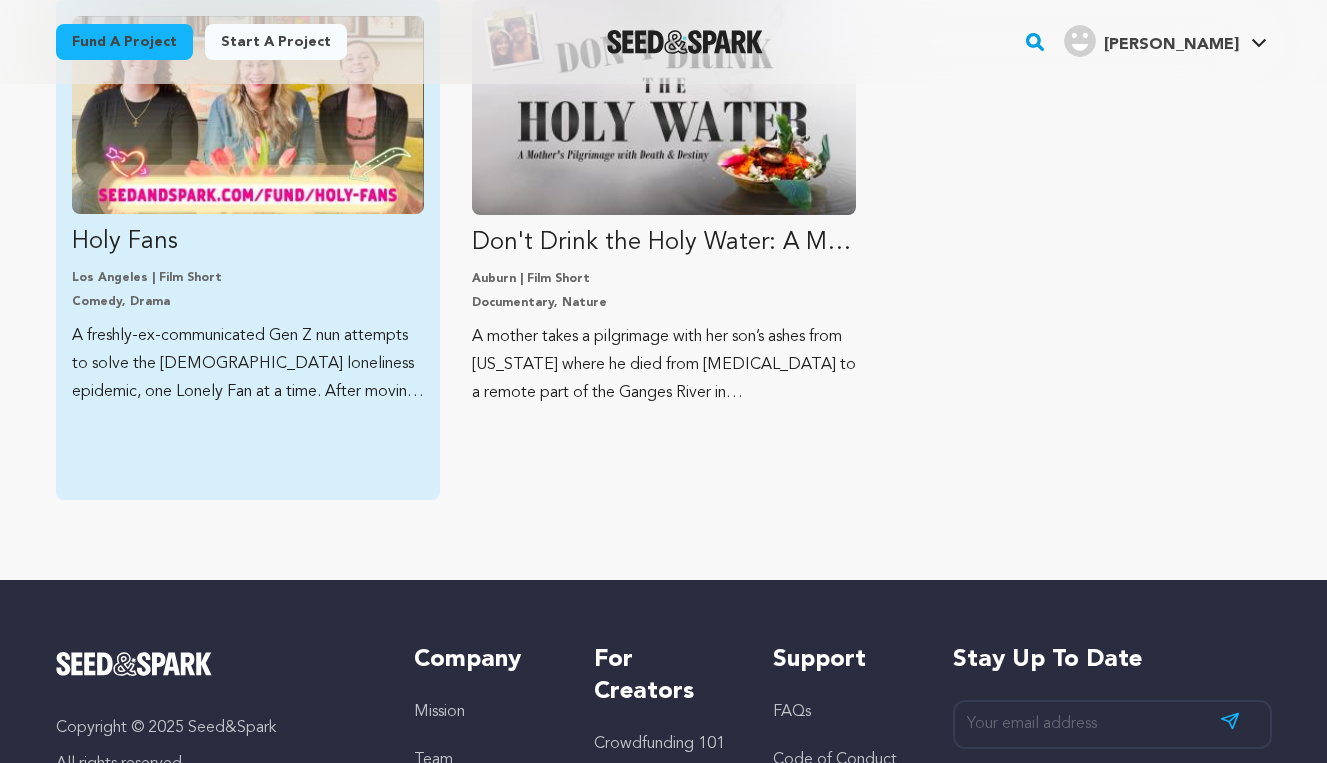 click on "Holy Fans
[GEOGRAPHIC_DATA] | Film Short
Comedy, Drama
A freshly-ex-communicated Gen Z nun attempts to solve the [DEMOGRAPHIC_DATA] loneliness epidemic, one Lonely Fan at a time. After moving in with her estranged [DEMOGRAPHIC_DATA] sister, a freshly-ex-communicated Gen Z nun attempts to solve the [DEMOGRAPHIC_DATA] loneliness epidemic, one Lonely Fan at a time." at bounding box center (248, 250) 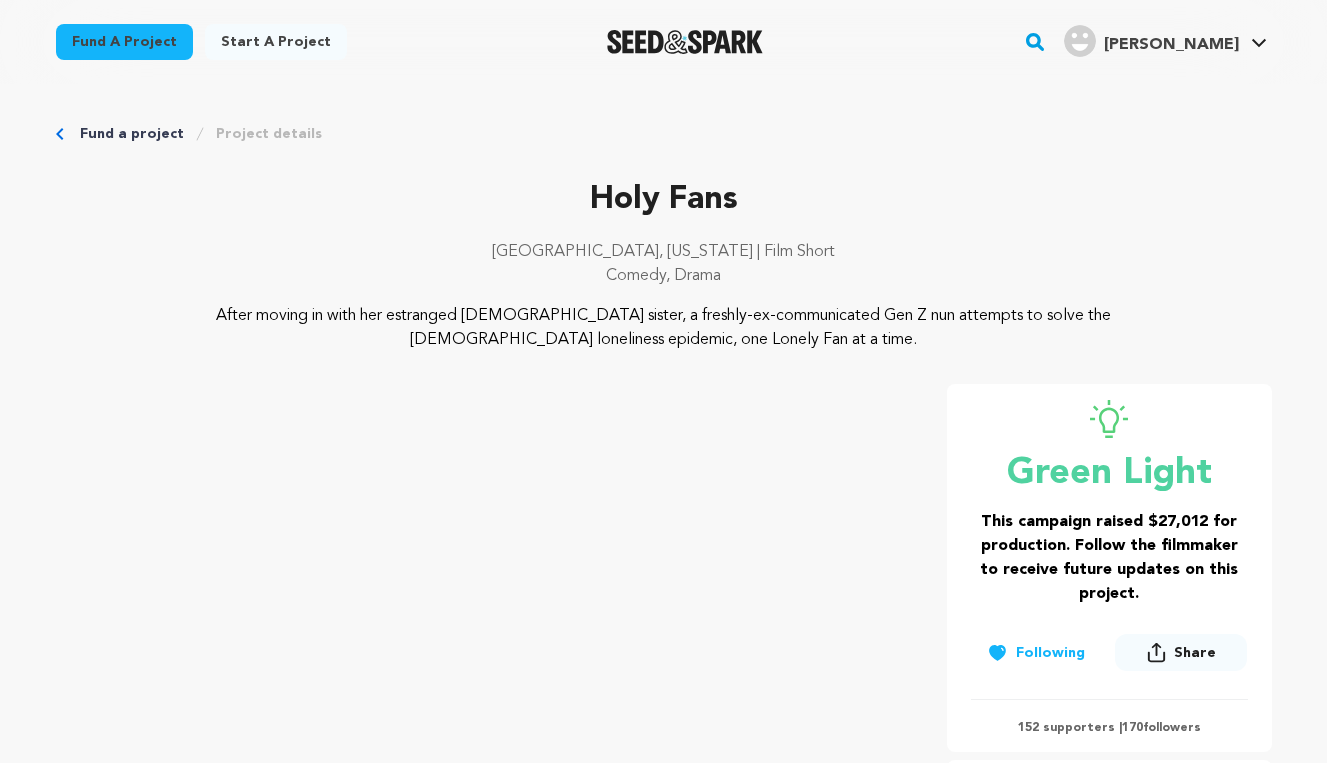 scroll, scrollTop: 0, scrollLeft: 0, axis: both 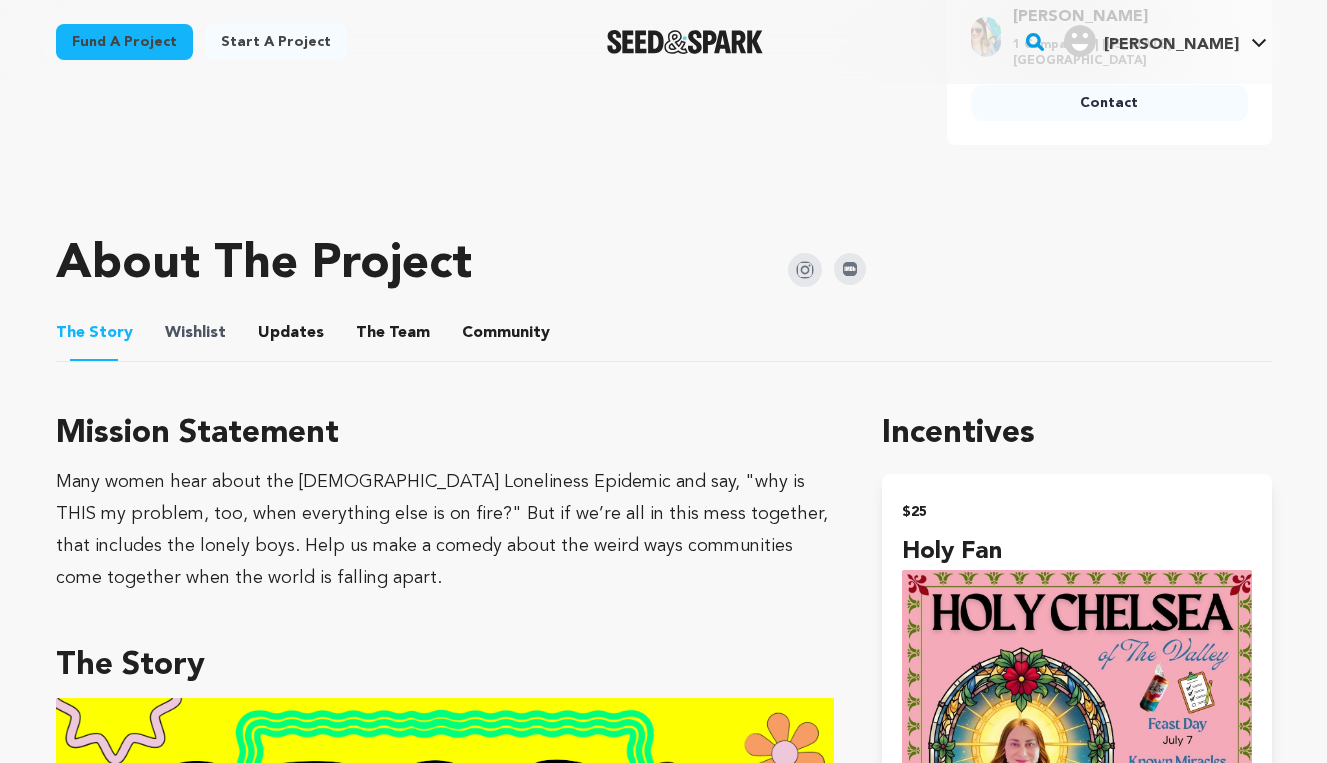 click on "Wishlist" at bounding box center [195, 333] 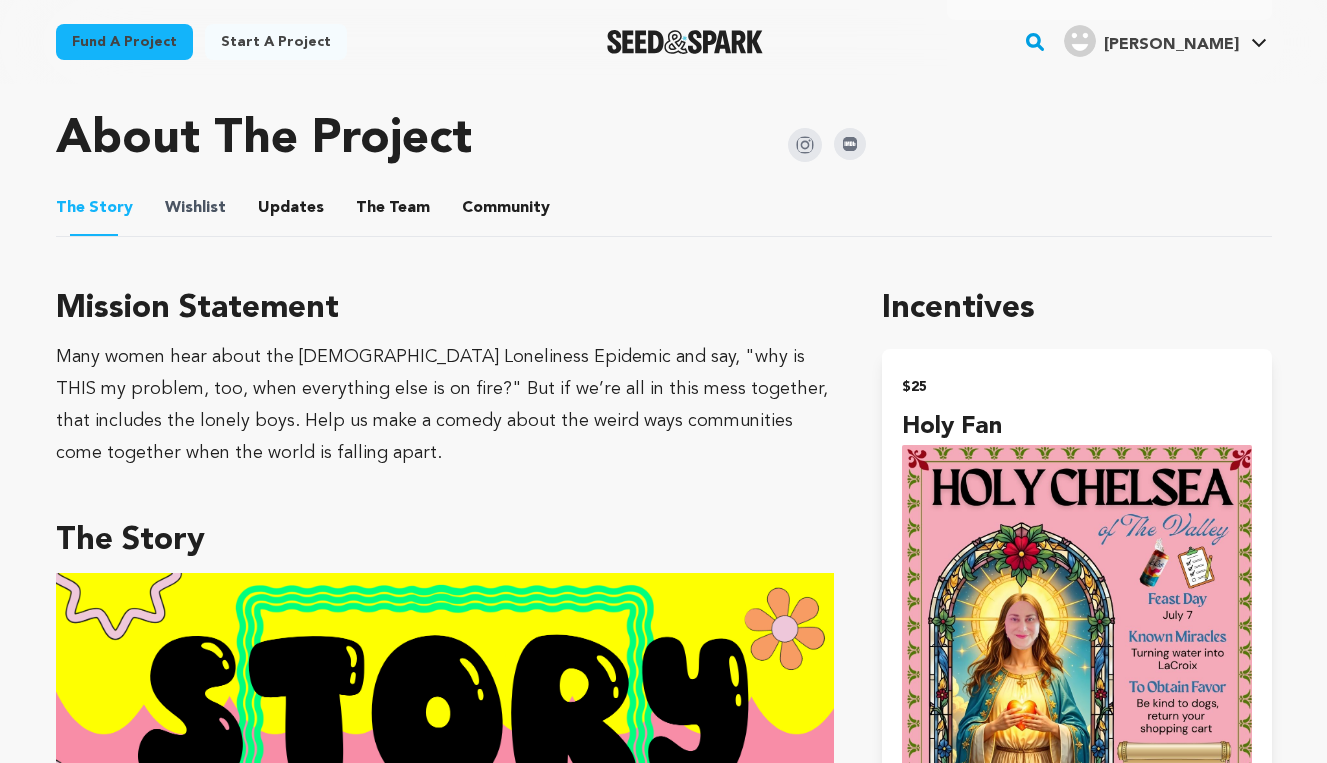 scroll, scrollTop: 1035, scrollLeft: 0, axis: vertical 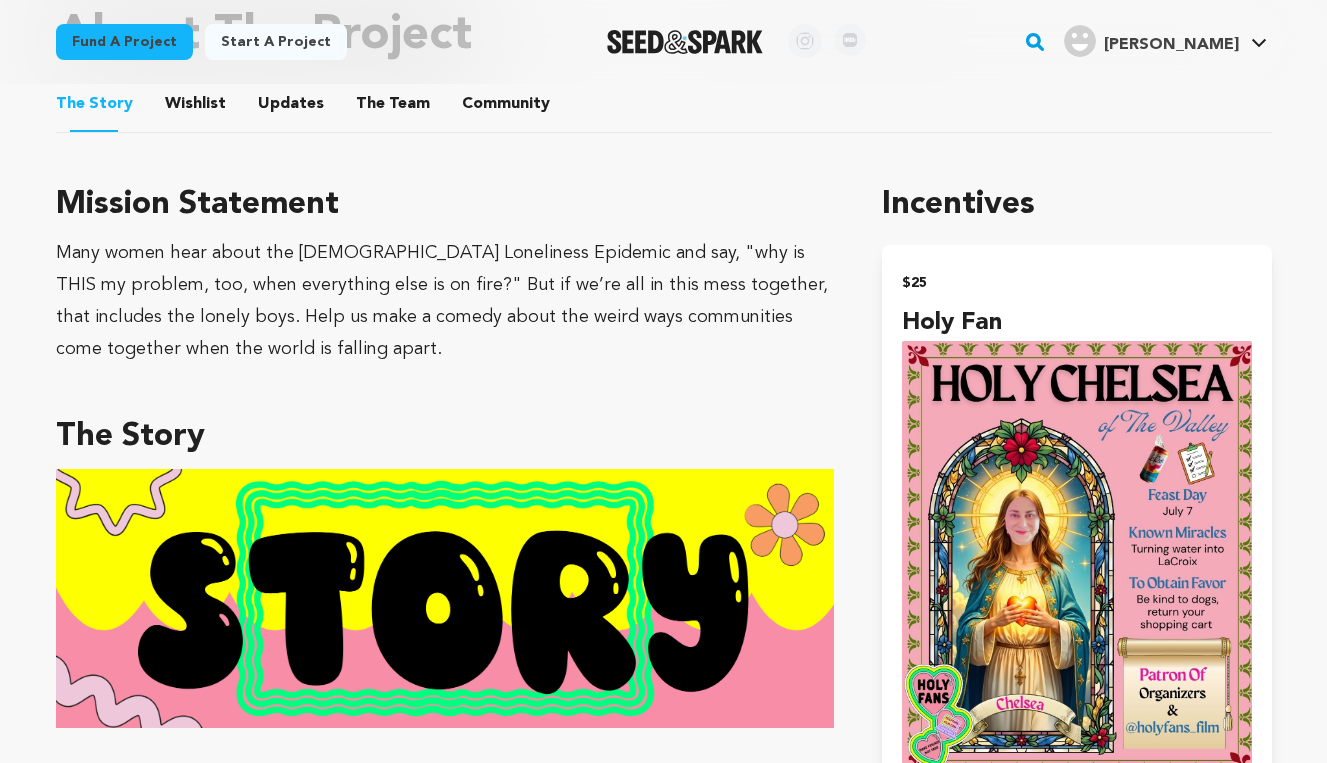 click on "Wishlist" at bounding box center [195, 108] 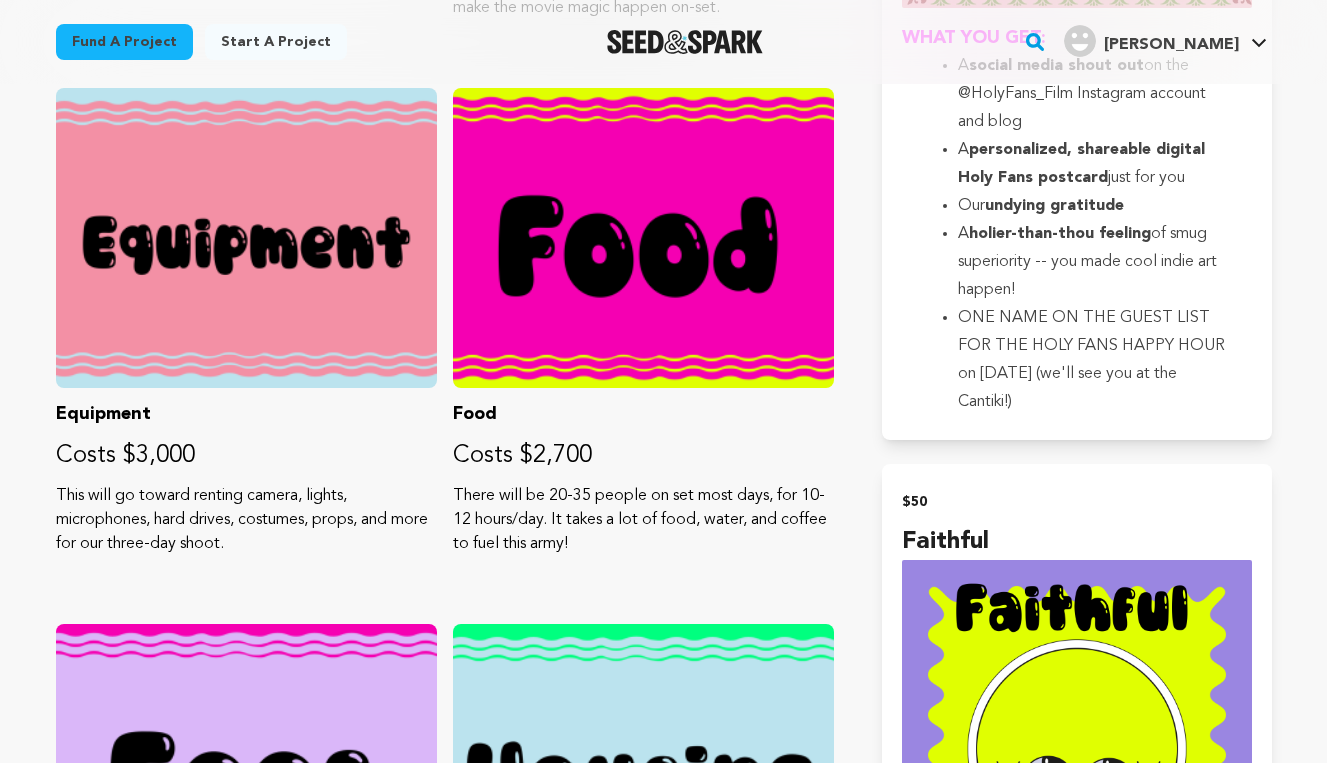 scroll, scrollTop: 1803, scrollLeft: 0, axis: vertical 